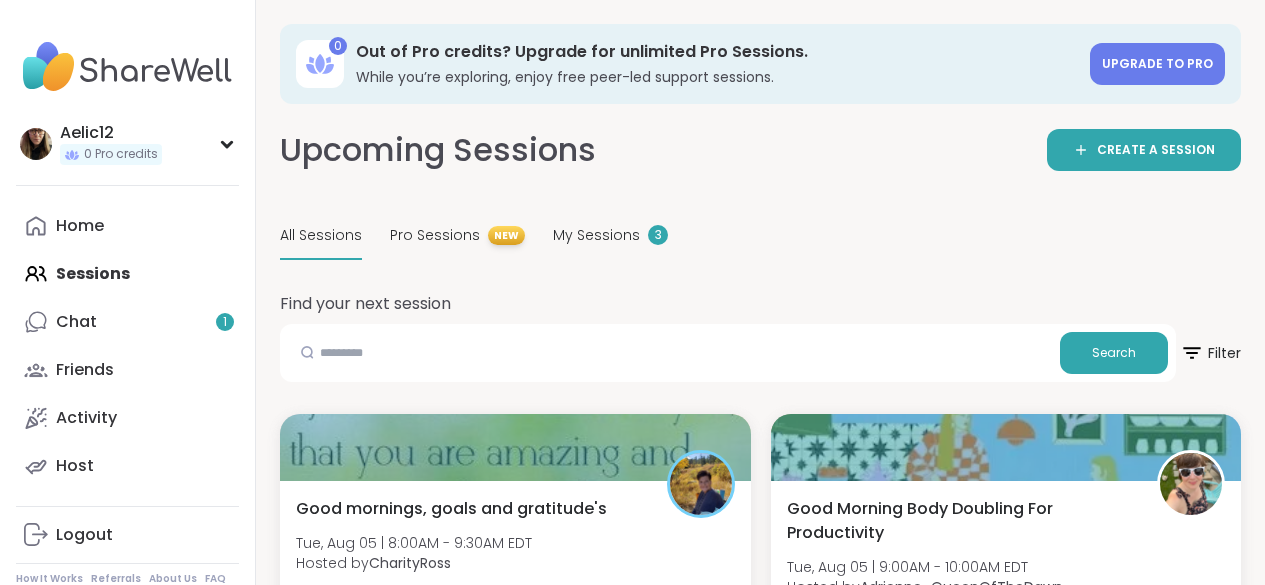 scroll, scrollTop: 0, scrollLeft: 0, axis: both 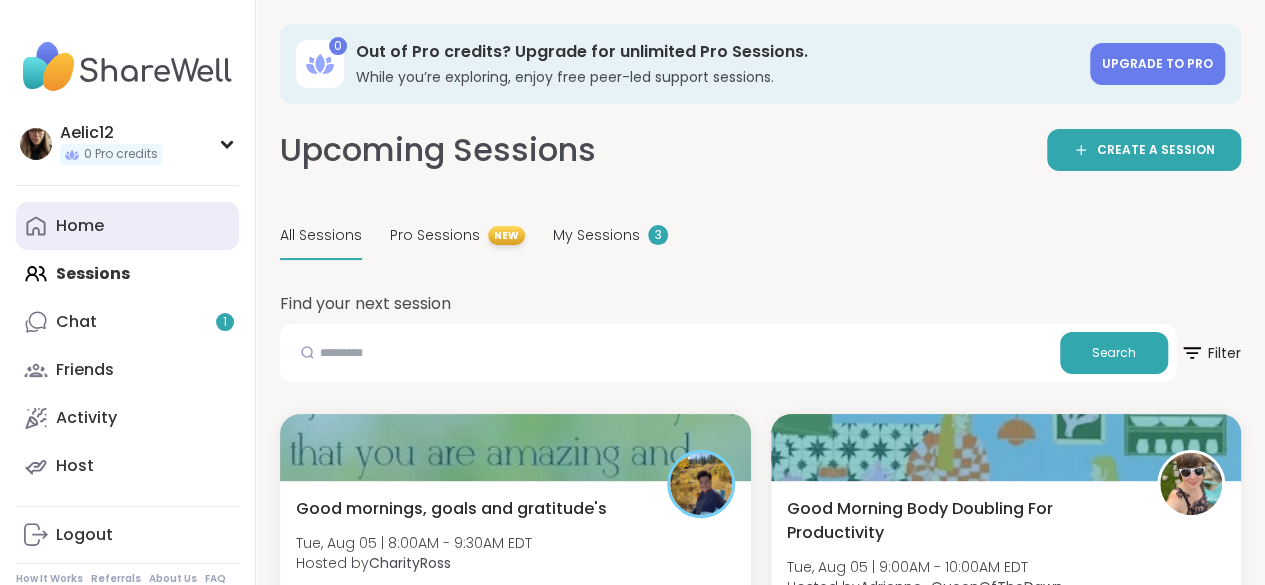 click on "Home" at bounding box center [127, 226] 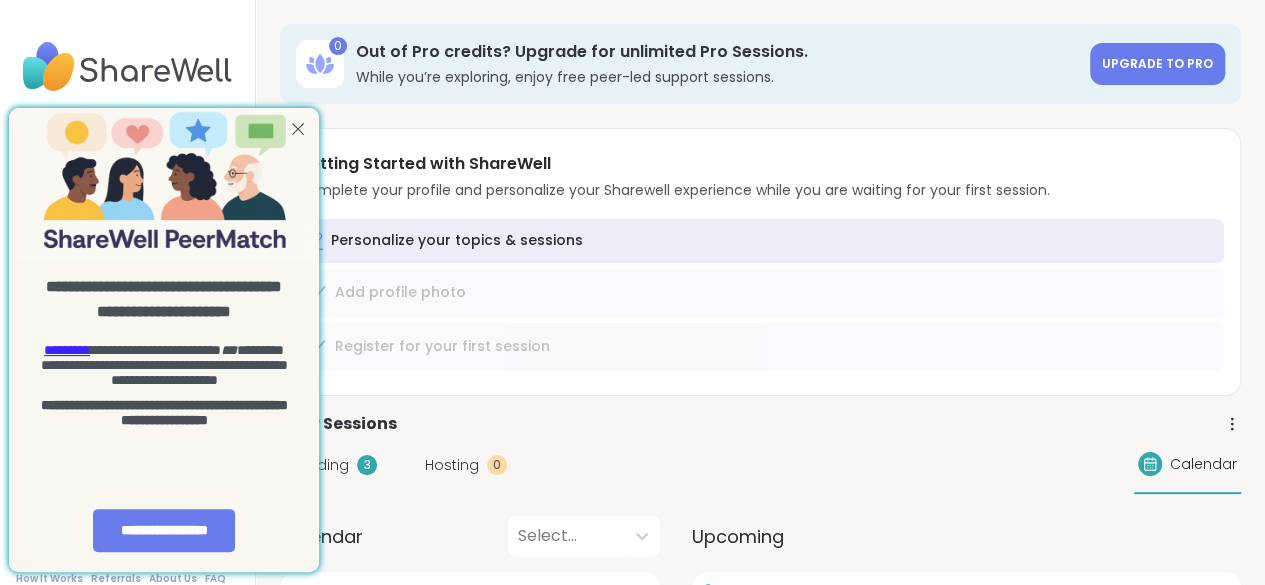 scroll, scrollTop: 0, scrollLeft: 0, axis: both 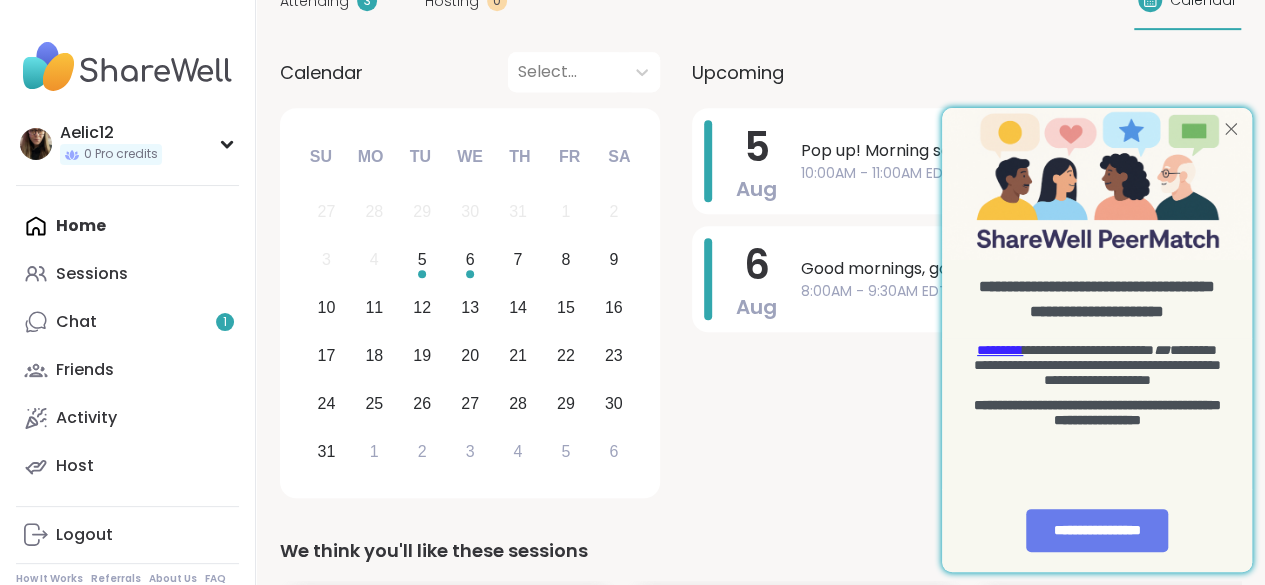 click at bounding box center (1231, 129) 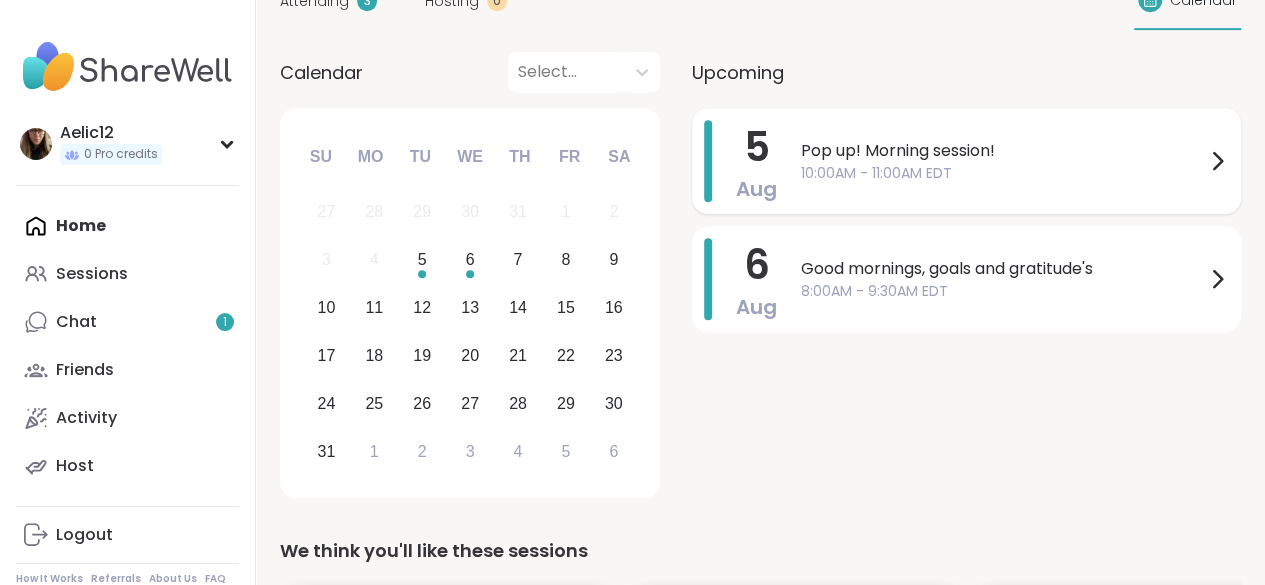click on "Pop up! Morning session!" at bounding box center (1003, 151) 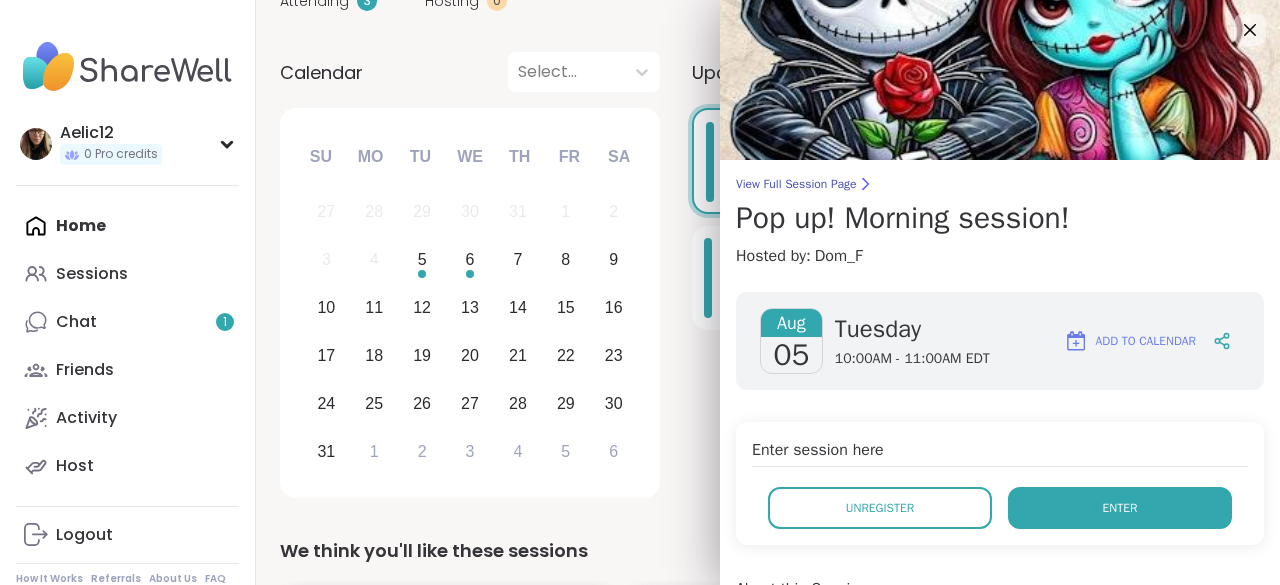 click on "Enter" at bounding box center (1120, 508) 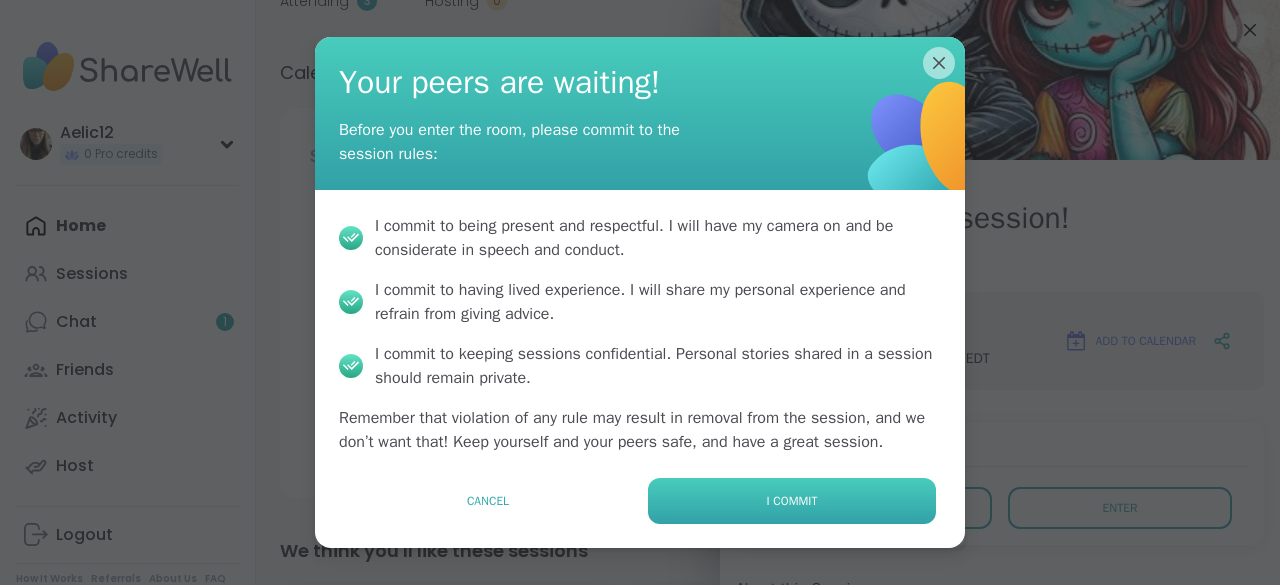 click on "I commit" at bounding box center (792, 501) 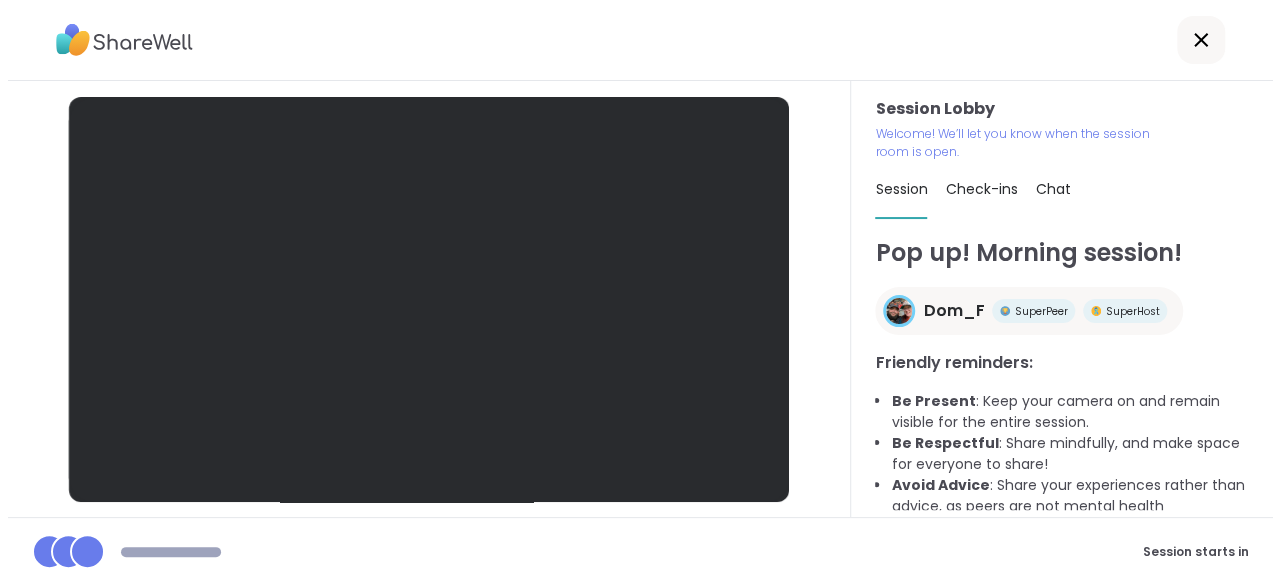 scroll, scrollTop: 0, scrollLeft: 0, axis: both 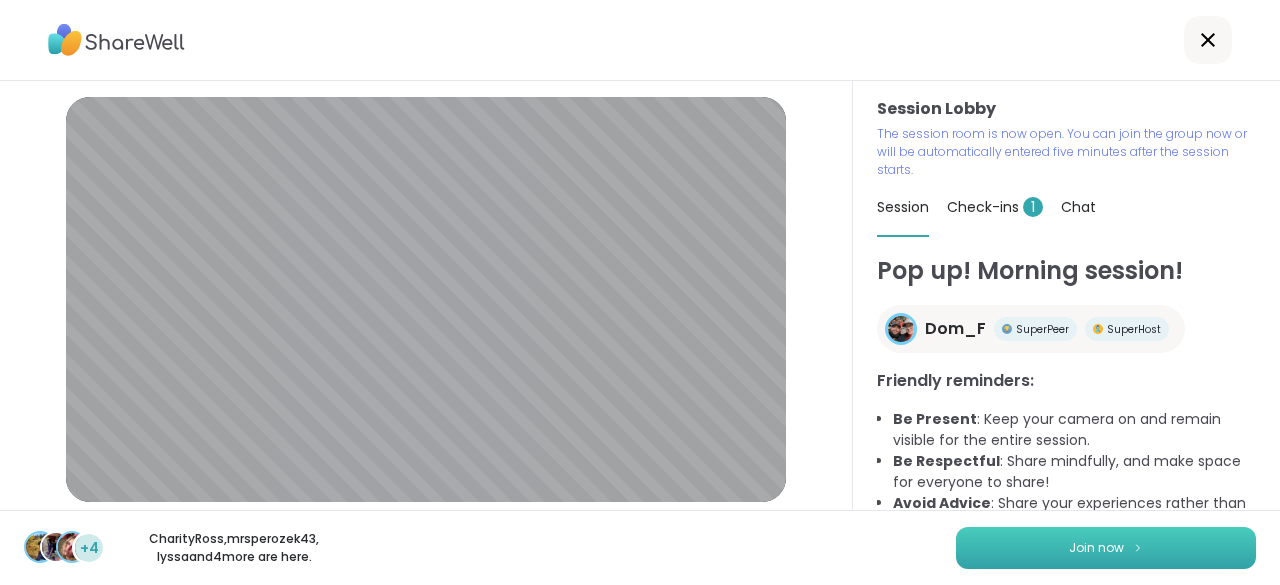 click on "Join now" at bounding box center (1106, 548) 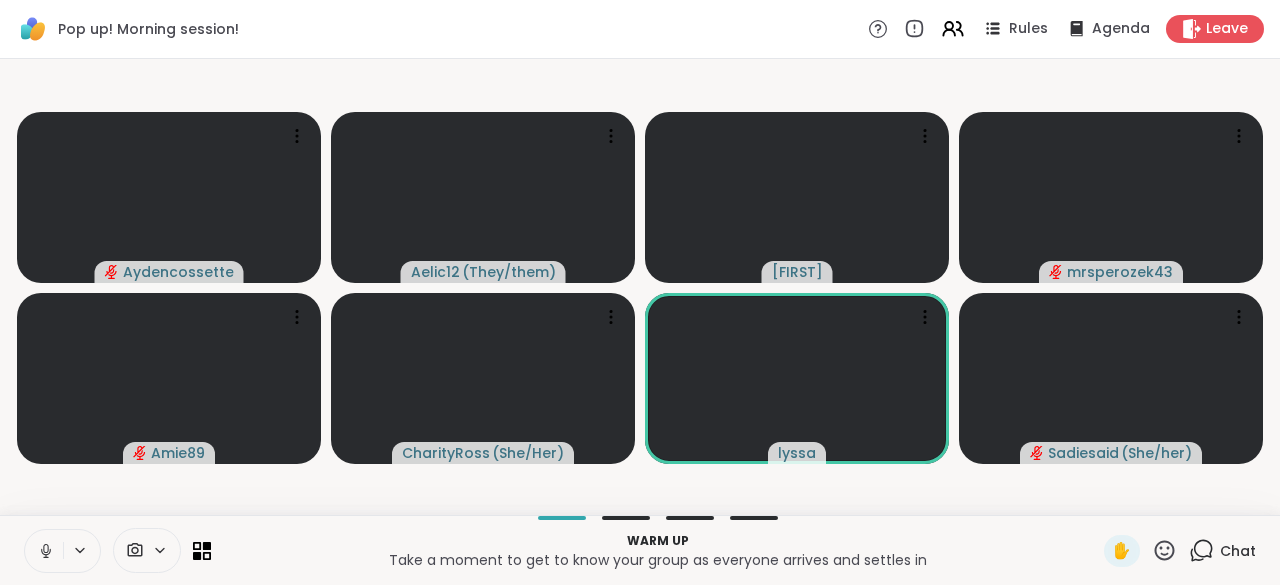 click 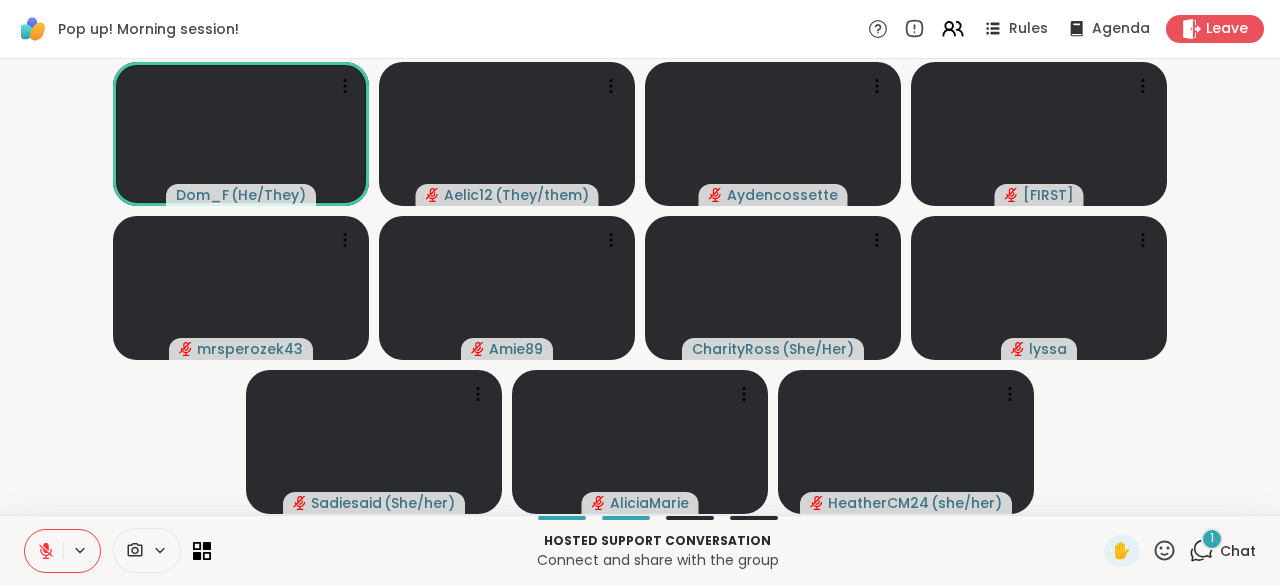 click 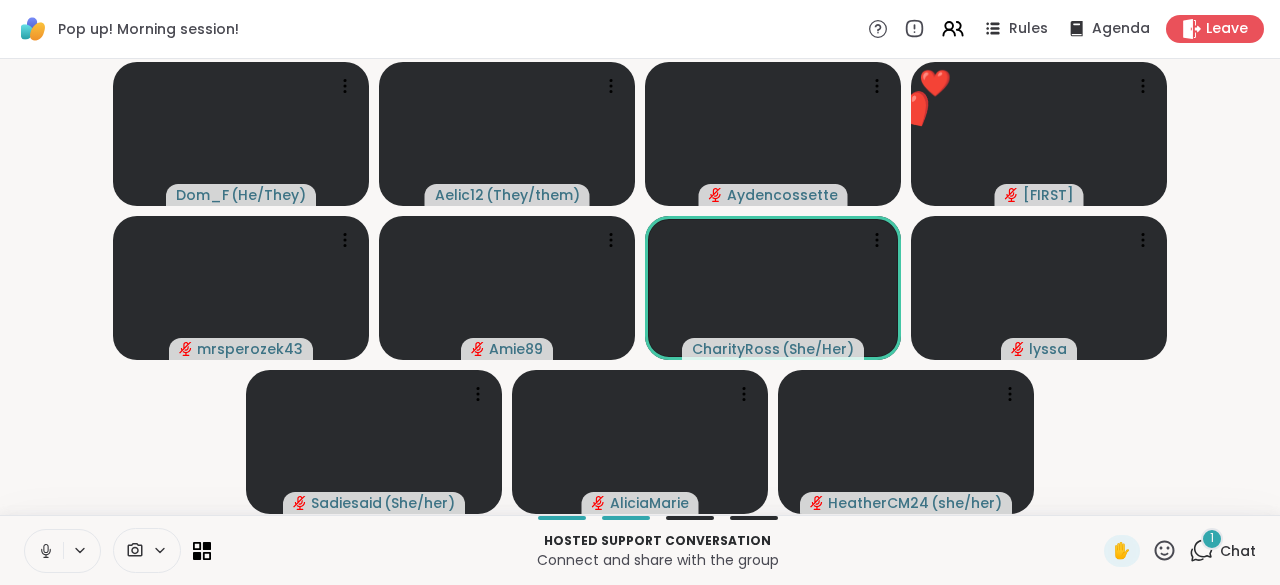 click 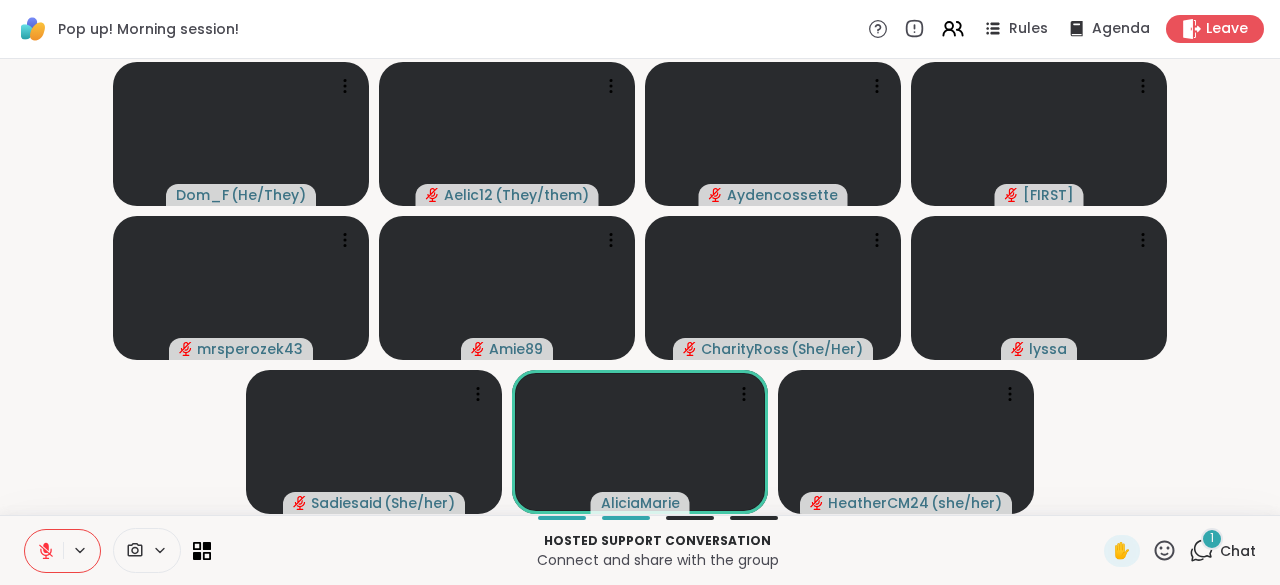 click on "Chat" at bounding box center (1238, 551) 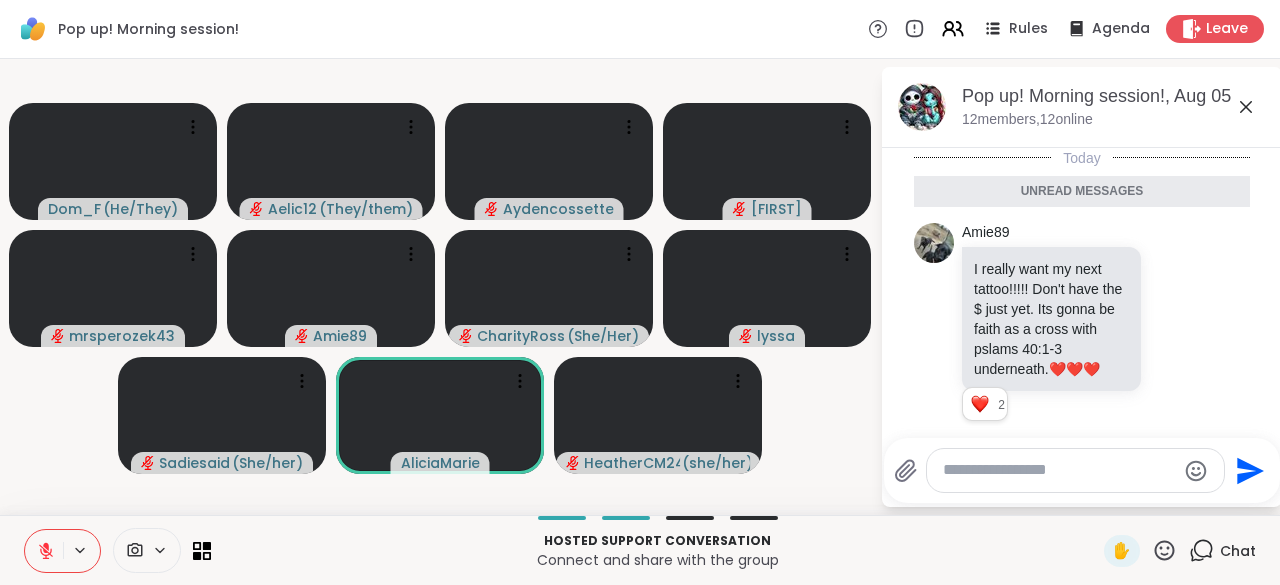 scroll, scrollTop: 42, scrollLeft: 0, axis: vertical 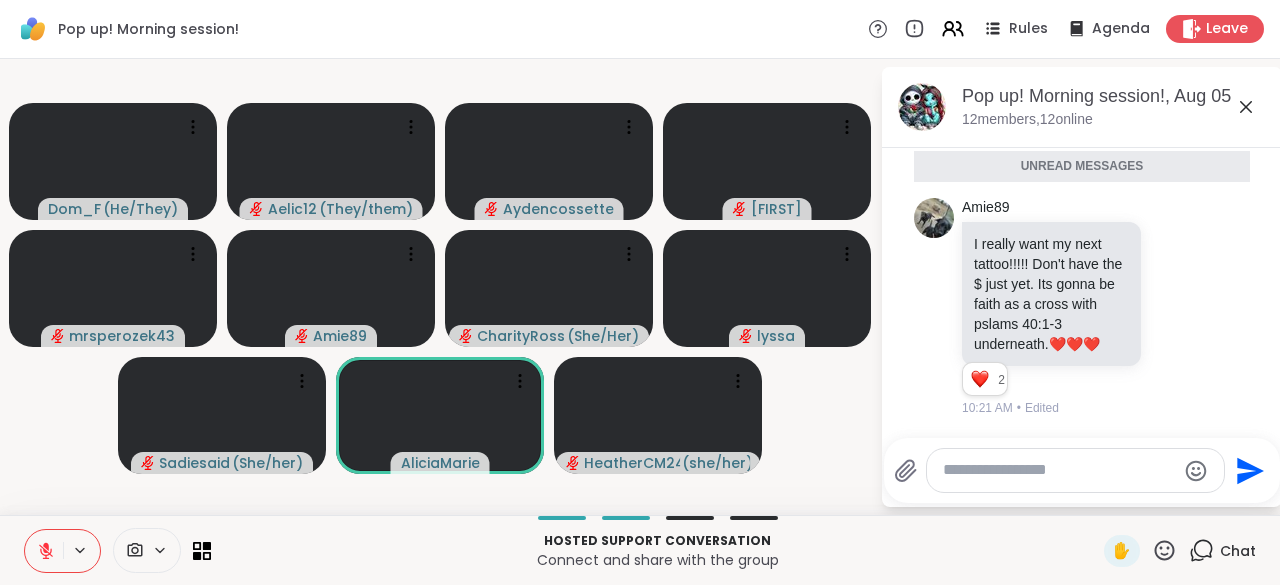 click at bounding box center [1059, 470] 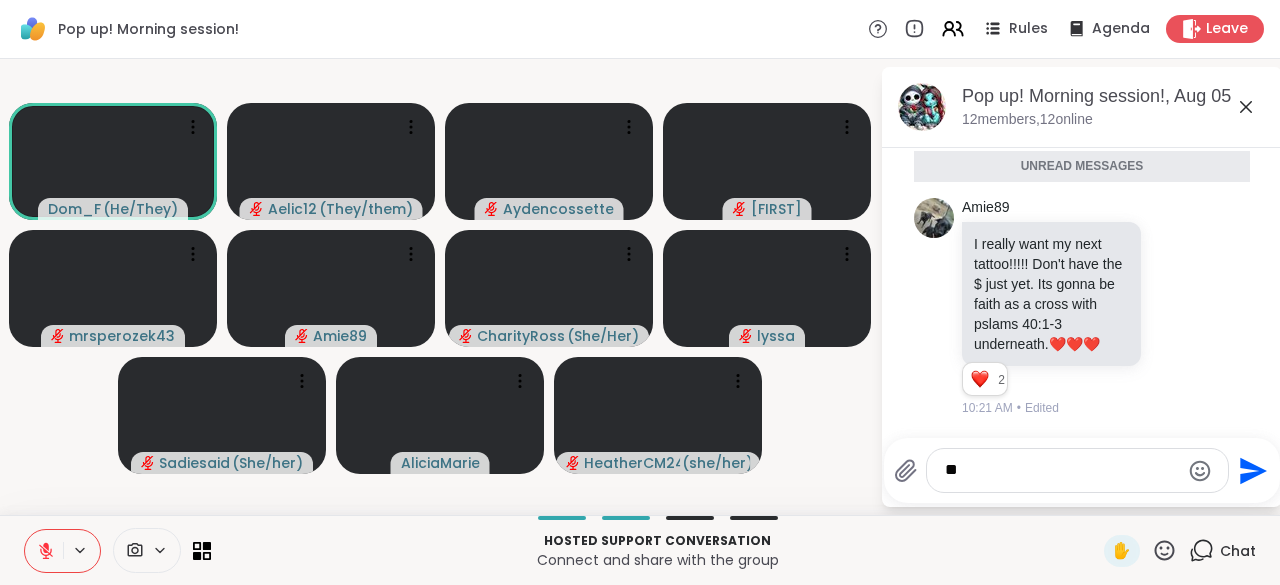 type on "***" 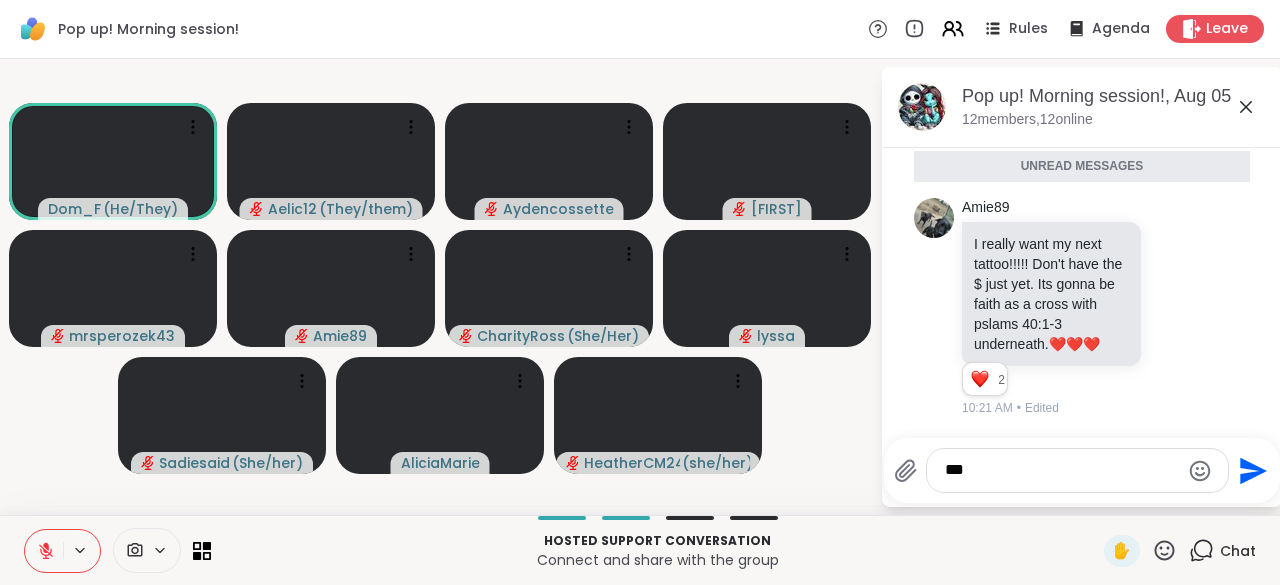 type 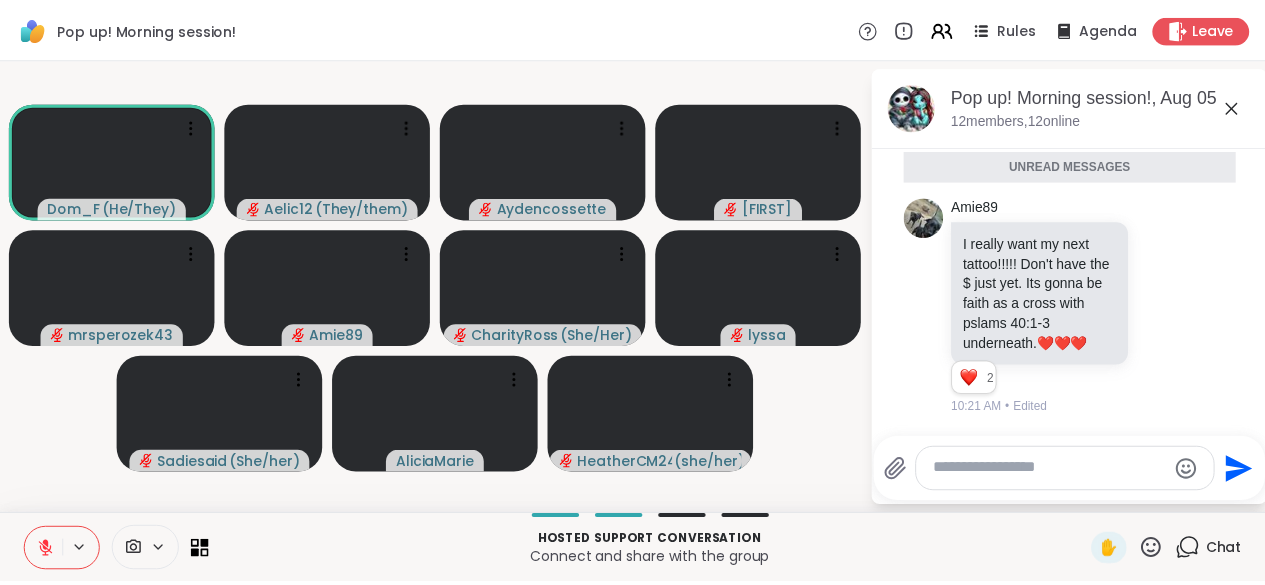 scroll, scrollTop: 100, scrollLeft: 0, axis: vertical 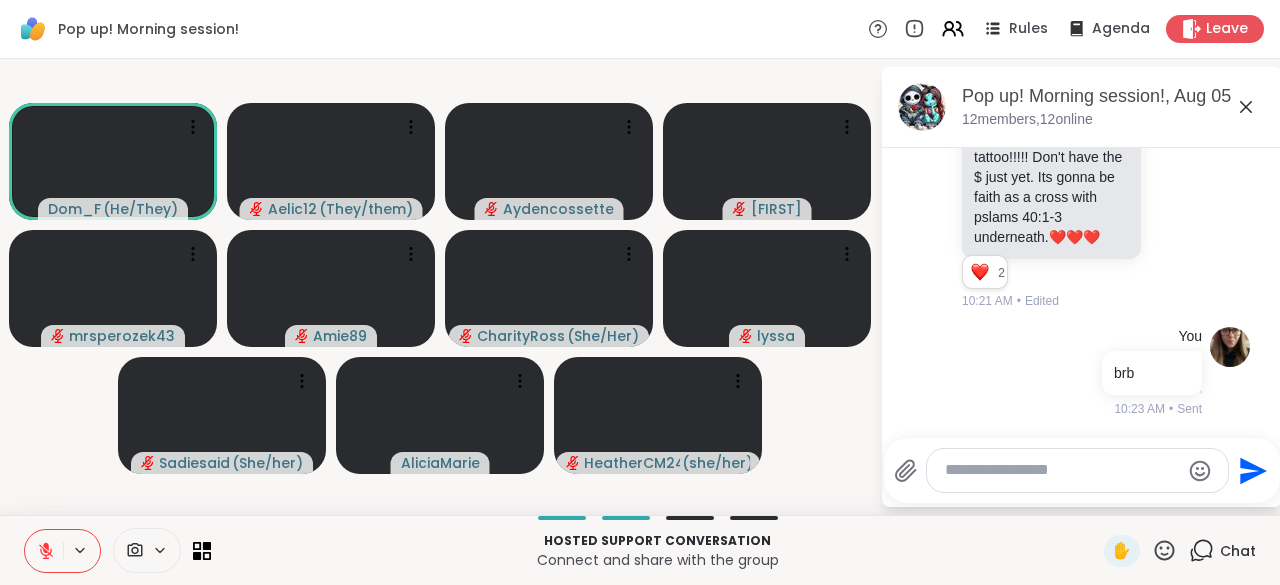 click 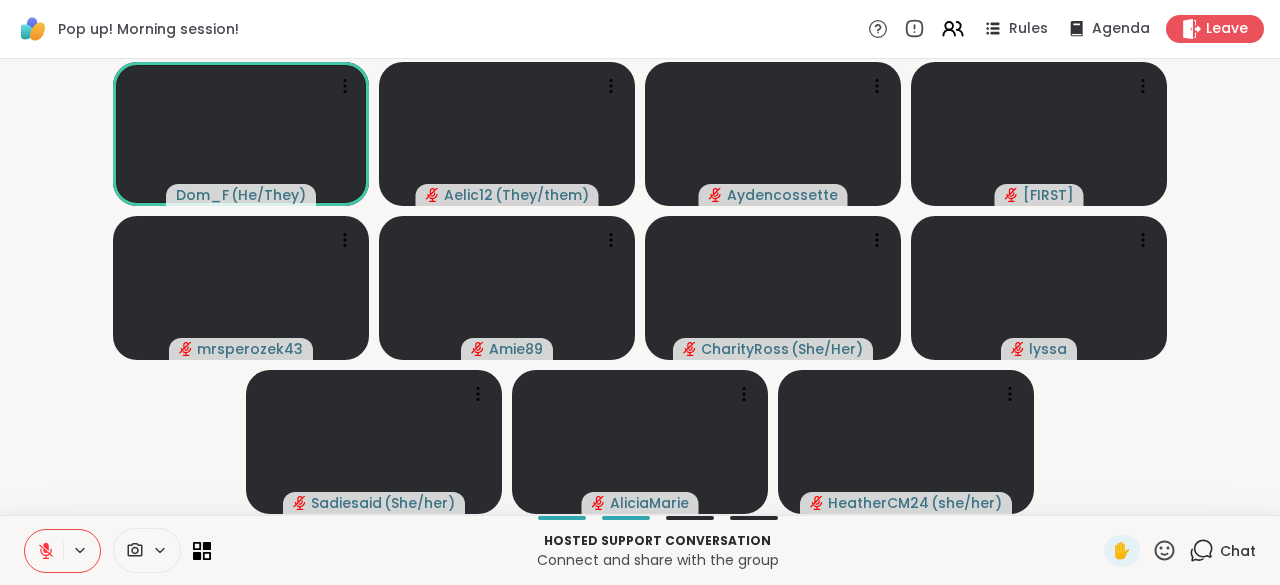 click 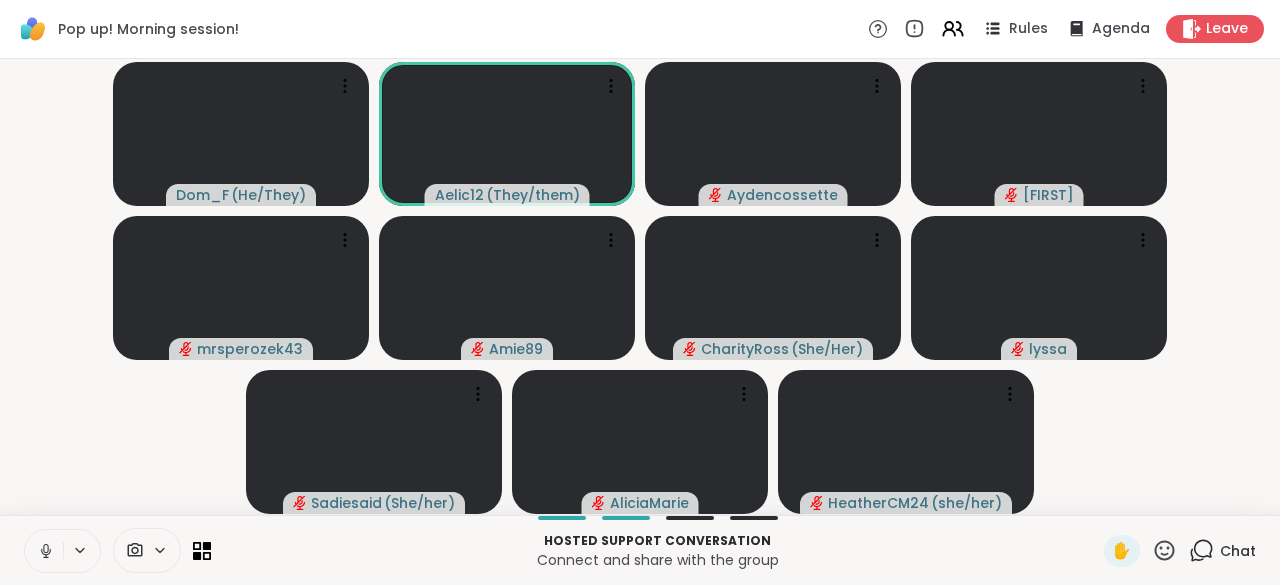 click 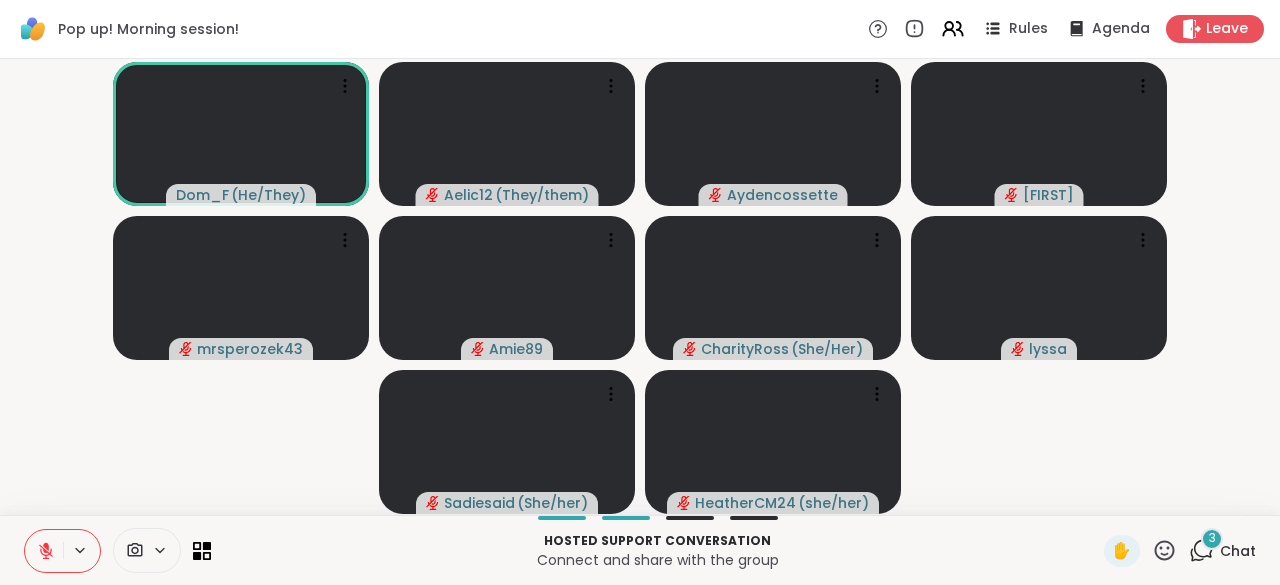 click at bounding box center [44, 551] 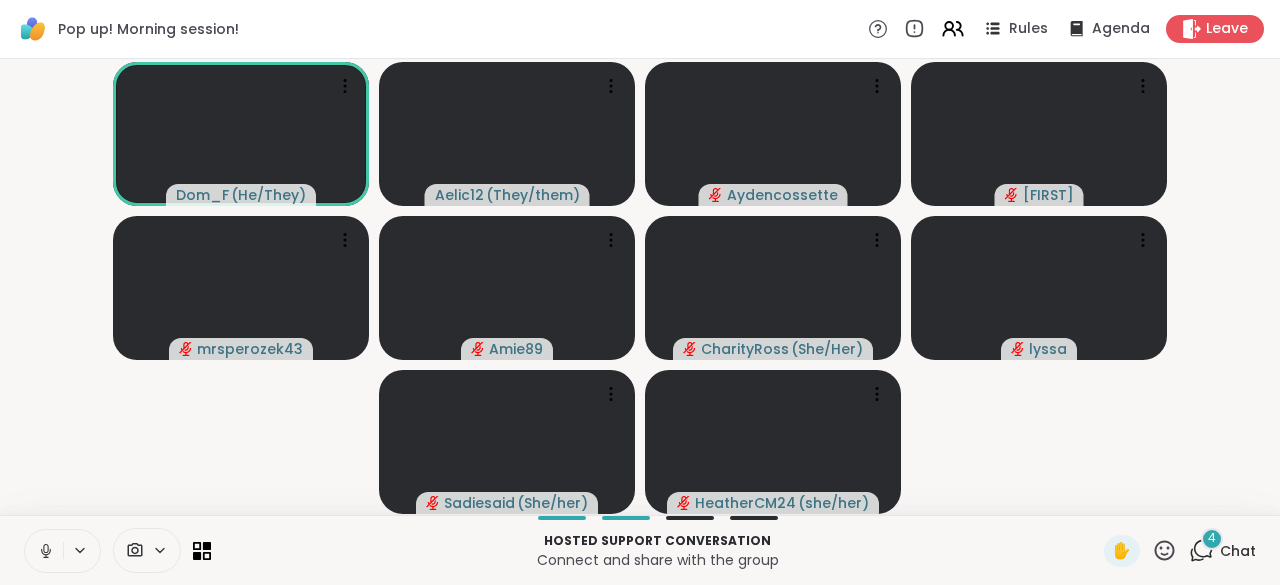 click at bounding box center (44, 551) 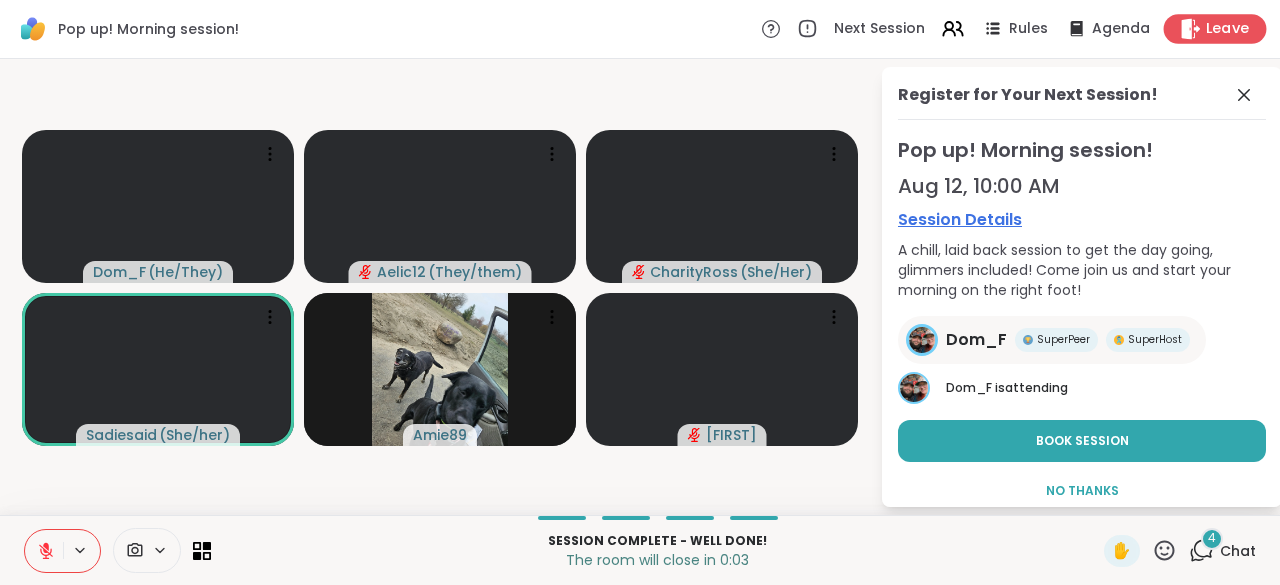 click 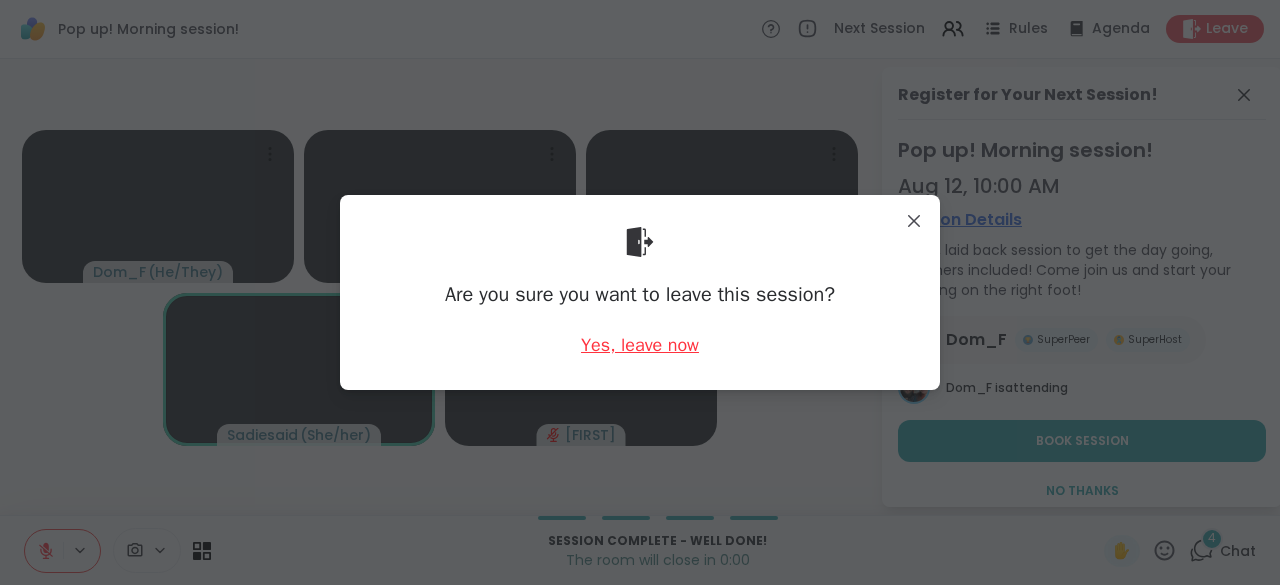 click on "Yes, leave now" at bounding box center [640, 345] 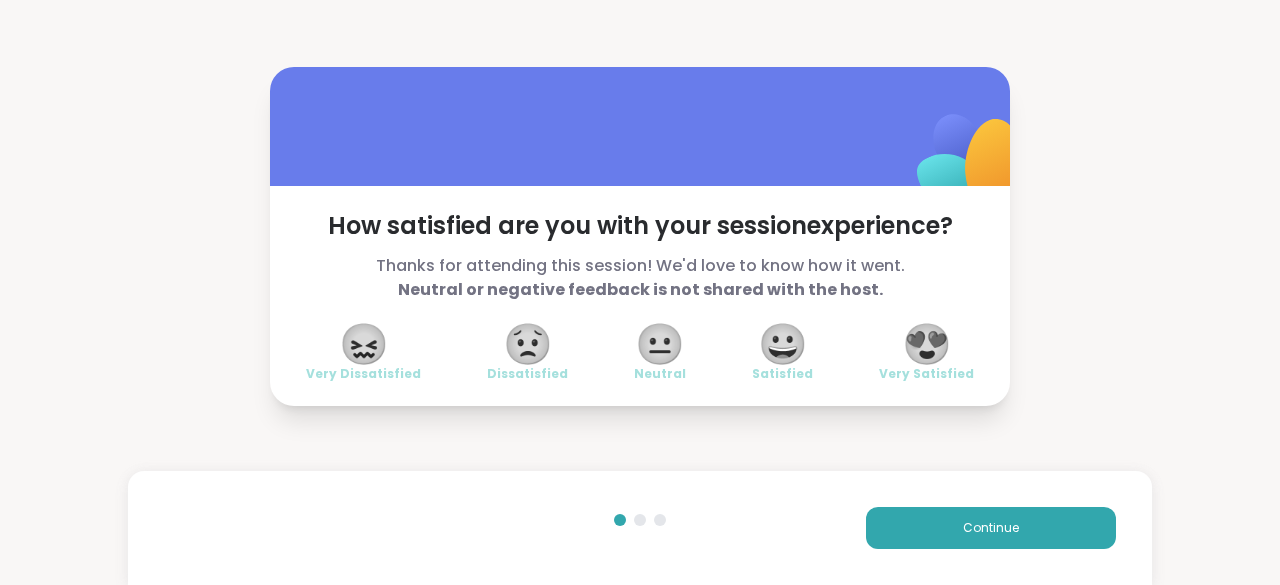 click on "😍" at bounding box center (927, 344) 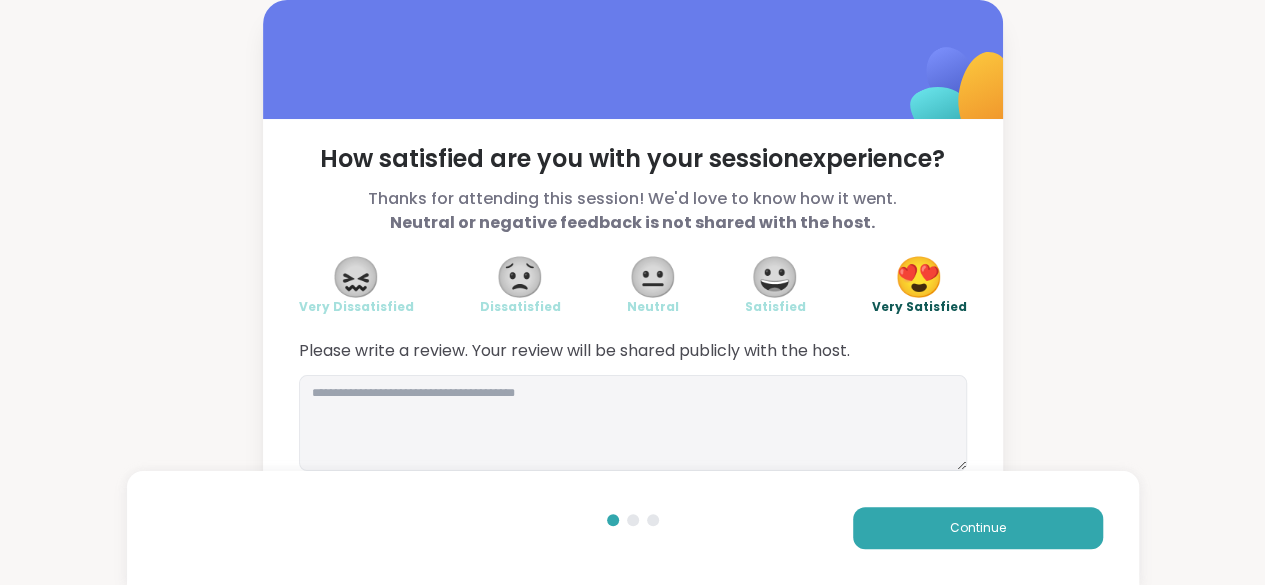 click on "Please write a review. Your review will be shared publicly with the host." at bounding box center [633, 405] 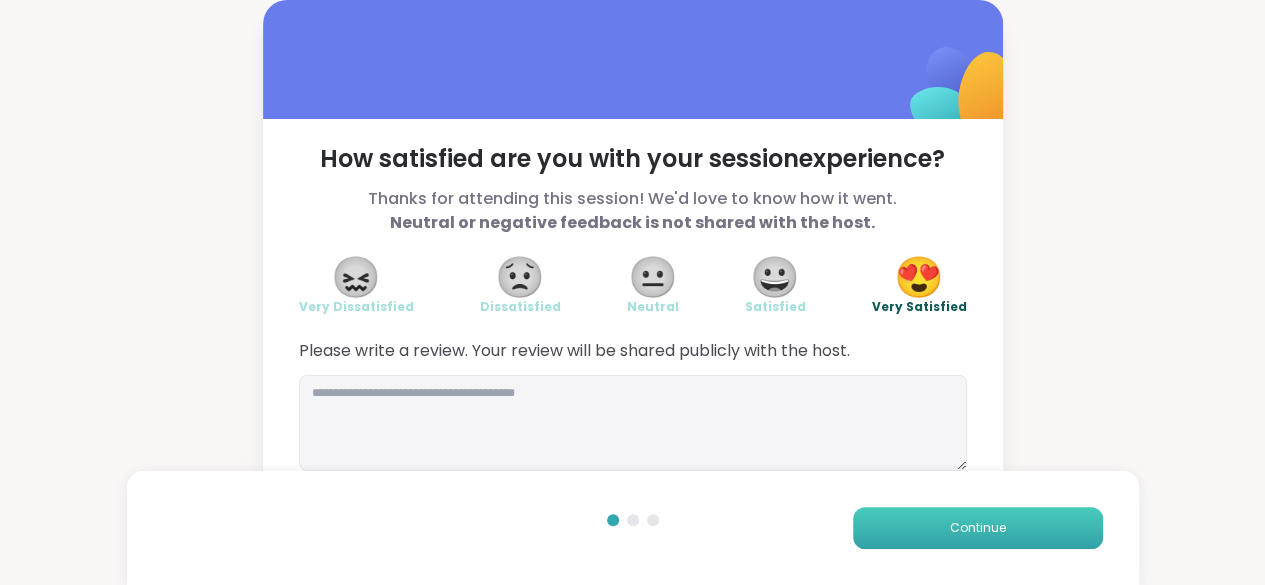 click on "Continue" at bounding box center [978, 528] 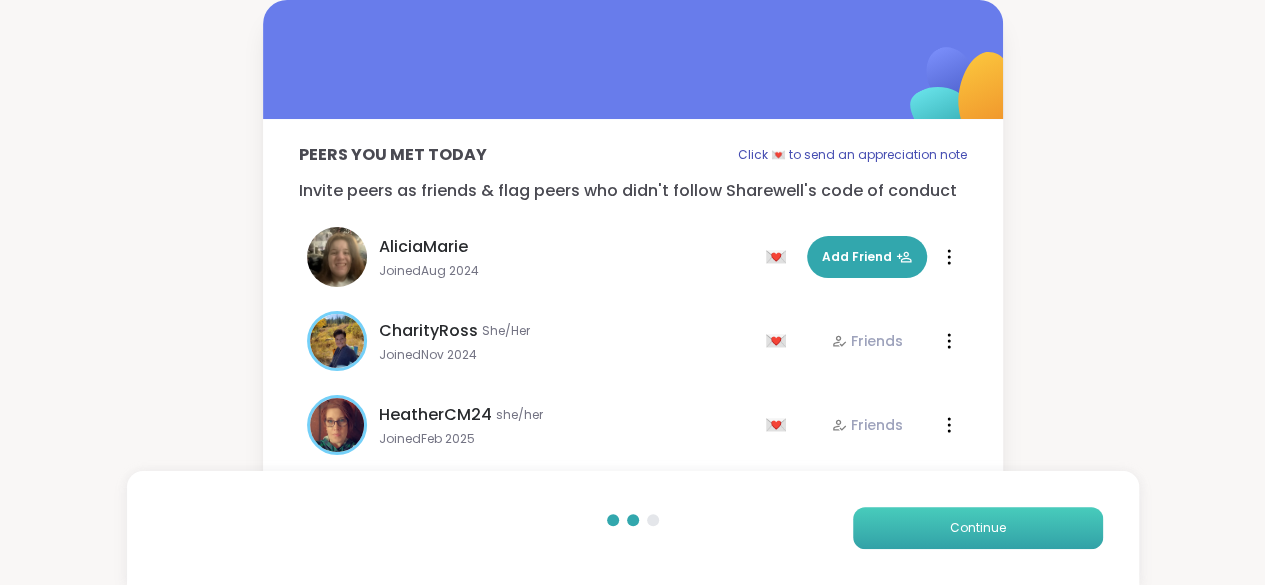 click on "Continue" at bounding box center (978, 528) 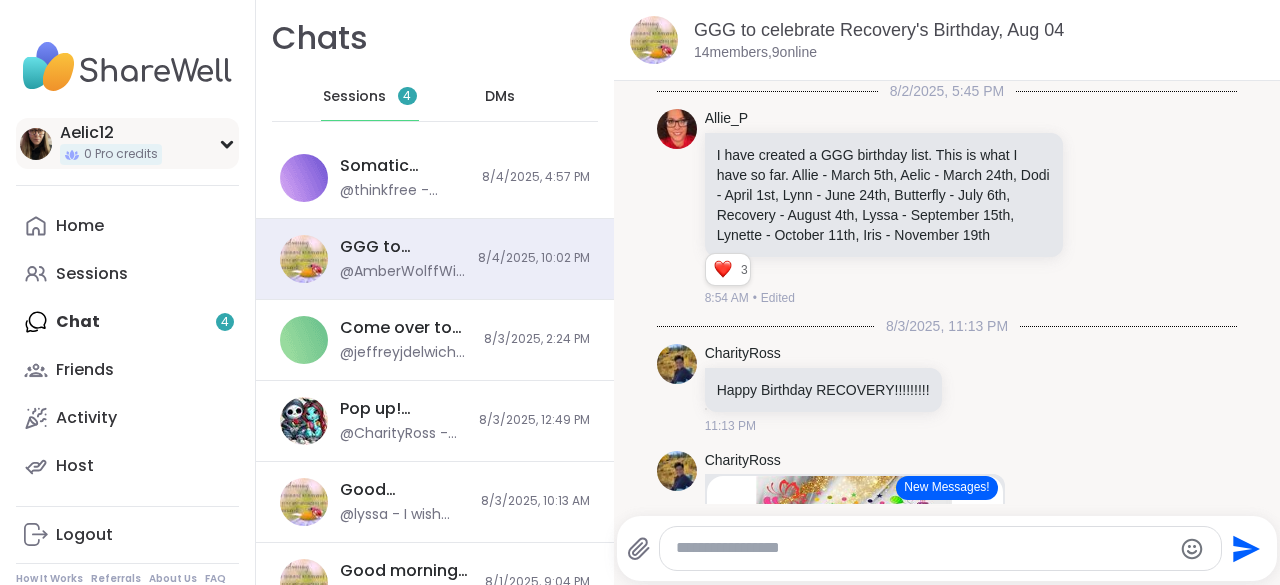 scroll, scrollTop: 0, scrollLeft: 0, axis: both 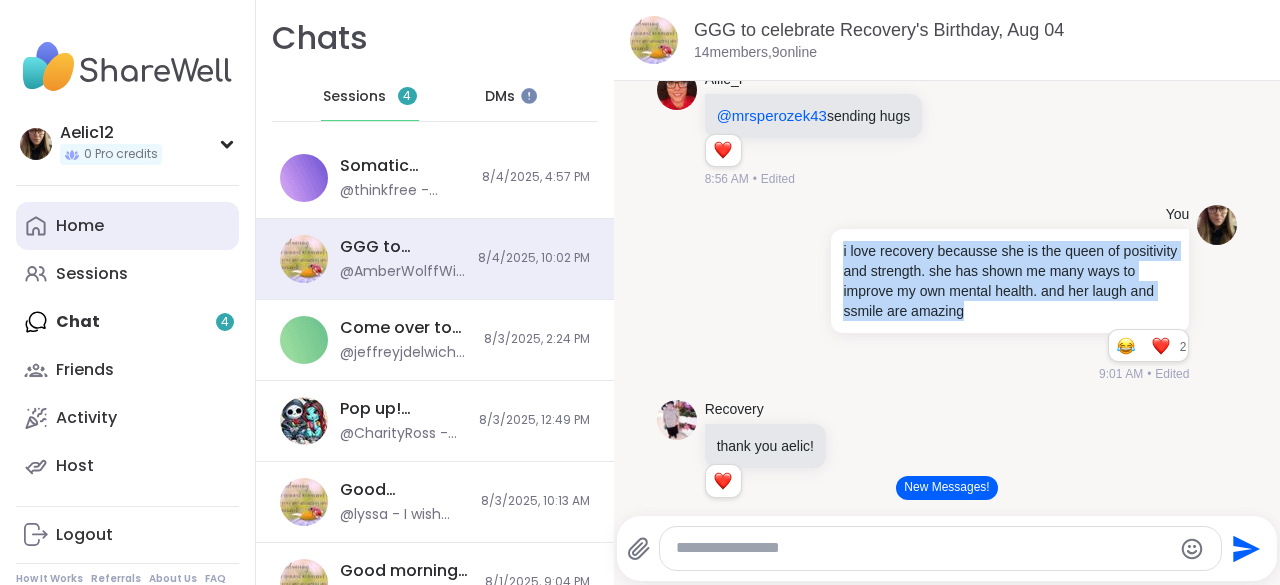 click on "Home" at bounding box center (127, 226) 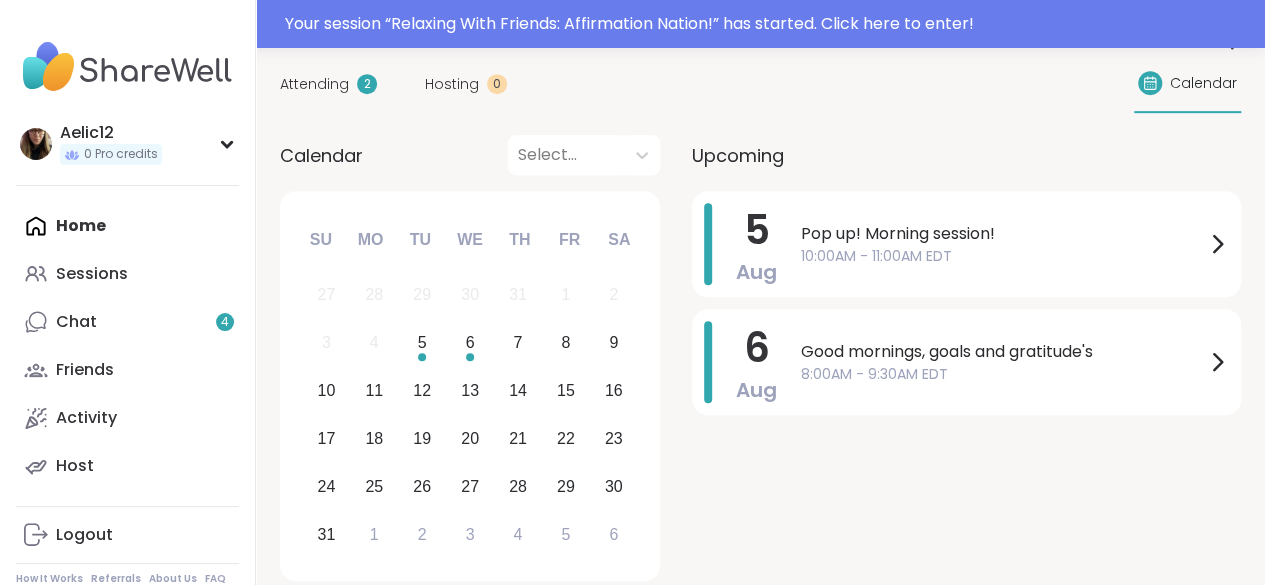 scroll, scrollTop: 434, scrollLeft: 0, axis: vertical 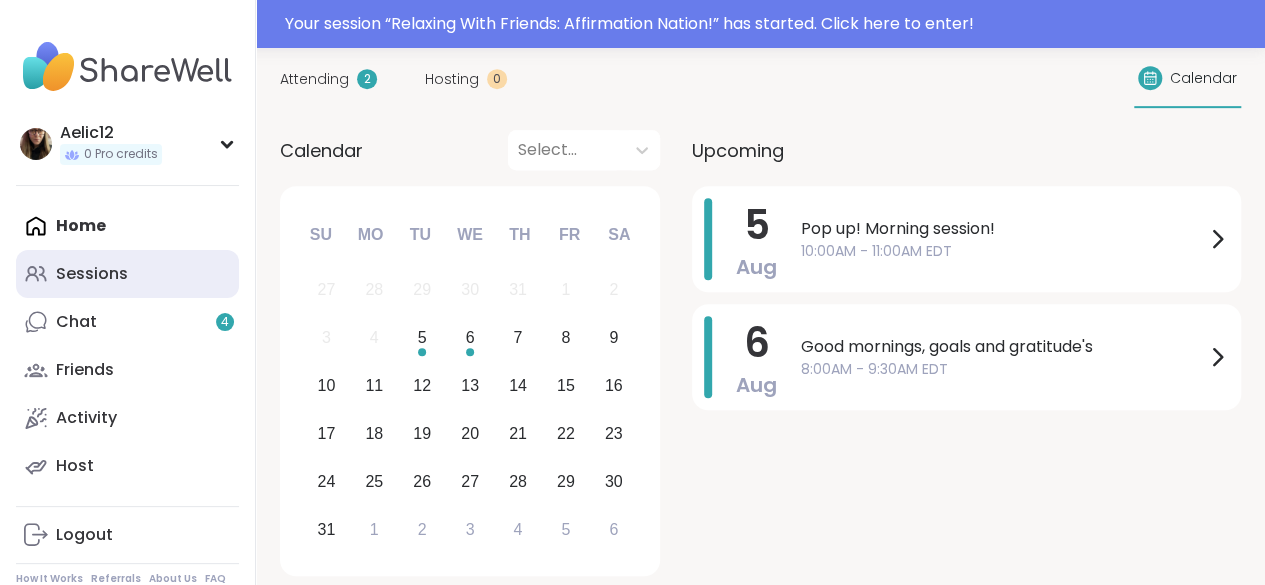 click on "Sessions" at bounding box center (127, 274) 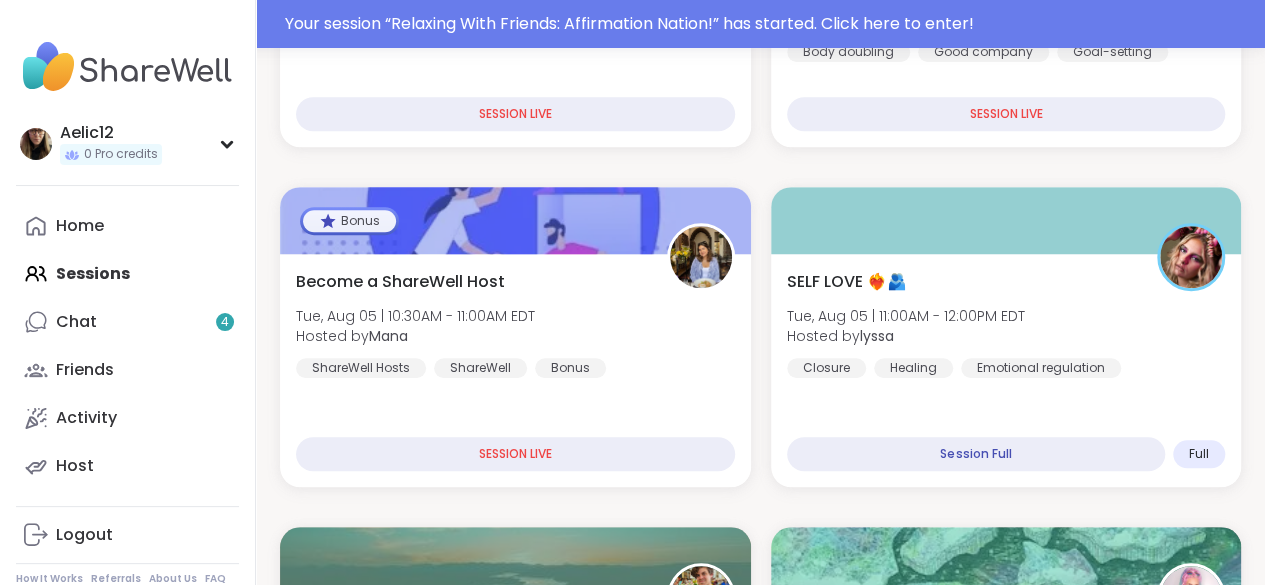 scroll, scrollTop: 631, scrollLeft: 0, axis: vertical 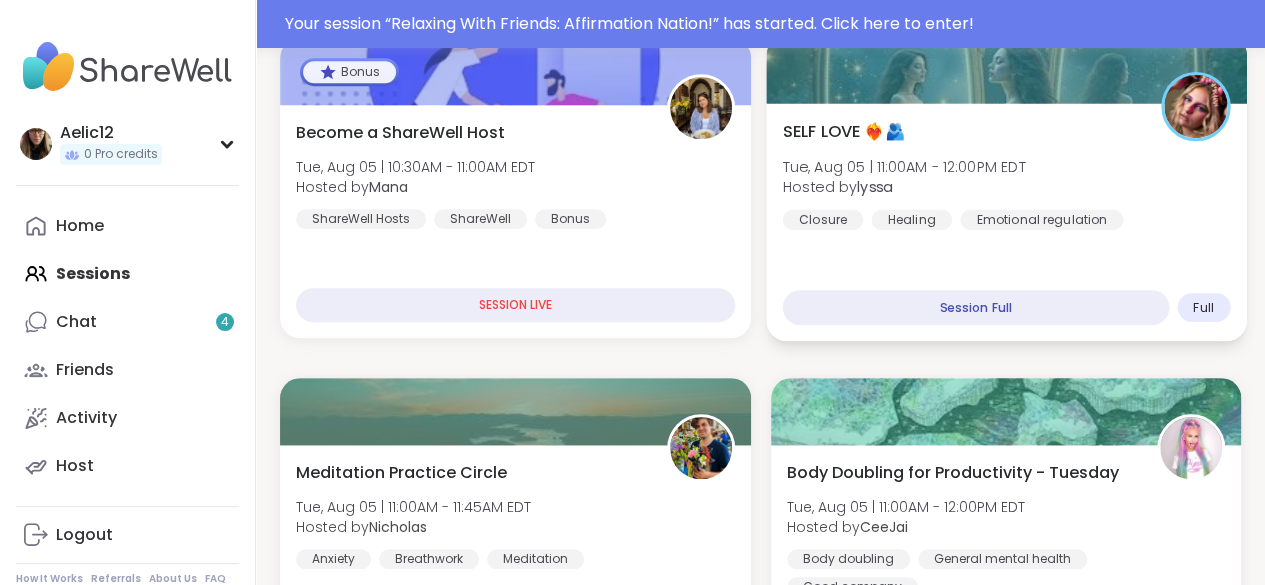 click on "SELF LOVE ❤️‍🔥🫂 Tue, Aug 05 | 11:00AM - 12:00PM EDT Hosted by [USERNAME] Closure Healing Emotional regulation" at bounding box center (1005, 174) 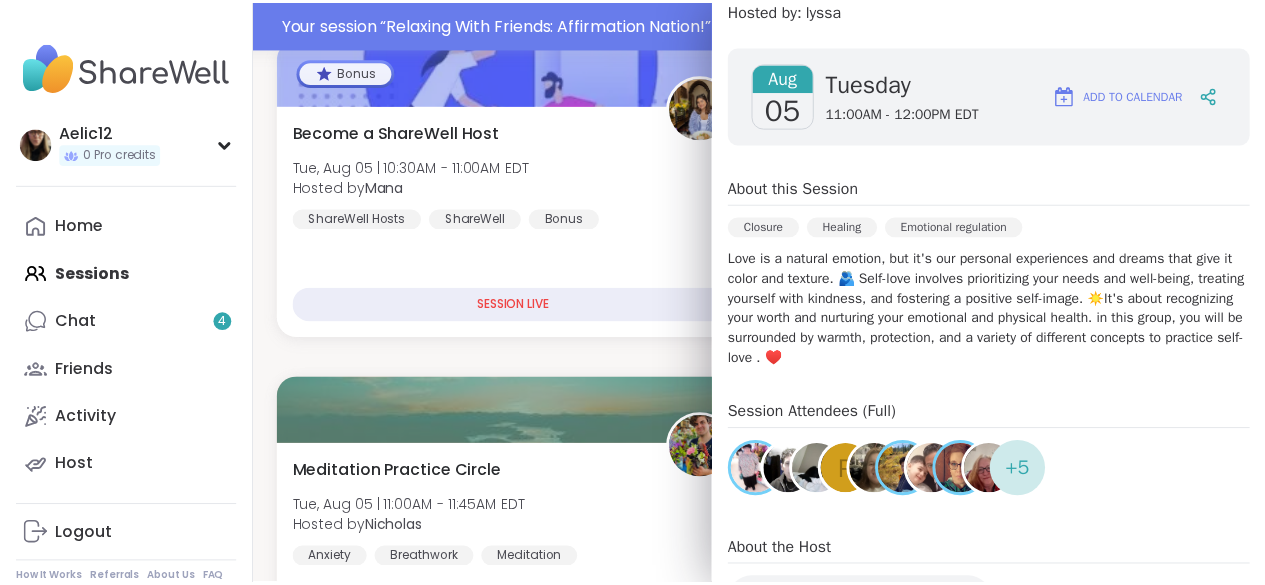 scroll, scrollTop: 248, scrollLeft: 0, axis: vertical 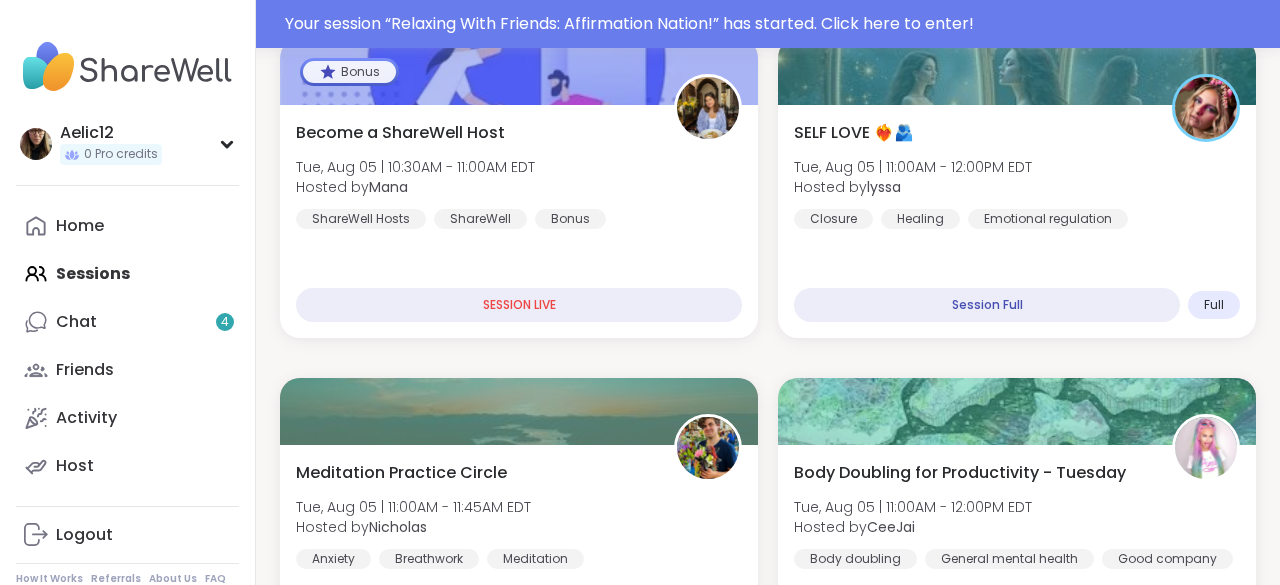 click on "Pop up! Morning session! Tue, Aug 05 | 10:00AM - 11:00AM EDT Hosted by [USERNAME] General mental health Healthy habits Self-care SESSION LIVE Good Morning Body Doubling For Productivity Tue, Aug 05 | 10:00AM - 11:00AM EDT Hosted by [USERNAME] Body doubling Good company Goal-setting SESSION LIVE Bonus Become a ShareWell Host Tue, Aug 05 | 10:30AM - 11:00AM EDT Hosted by [USERNAME] ShareWell Hosts ShareWell Bonus SESSION LIVE SELF LOVE ❤️‍🔥🫂 Tue, Aug 05 | 11:00AM - 12:00PM EDT Hosted by [USERNAME] Closure Healing Emotional regulation Session Full Full Meditation Practice Circle Tue, Aug 05 | 11:00AM - 11:45AM EDT Hosted by [USERNAME] Anxiety Breathwork Meditation Sign Up 11 spots left Body Doubling for Productivity - Tuesday Tue, Aug 05 | 11:00AM - 12:00PM EDT Hosted by [USERNAME] Body doubling General mental health Good company Sign Up 7 spots left Happiness in your singleness Tue, Aug 05 | 11:30AM - 12:15PM EDT Hosted by [USERNAME] Being single Healing Self-care Sign Up 10 spots left Hosted by Full" at bounding box center [768, 2738] 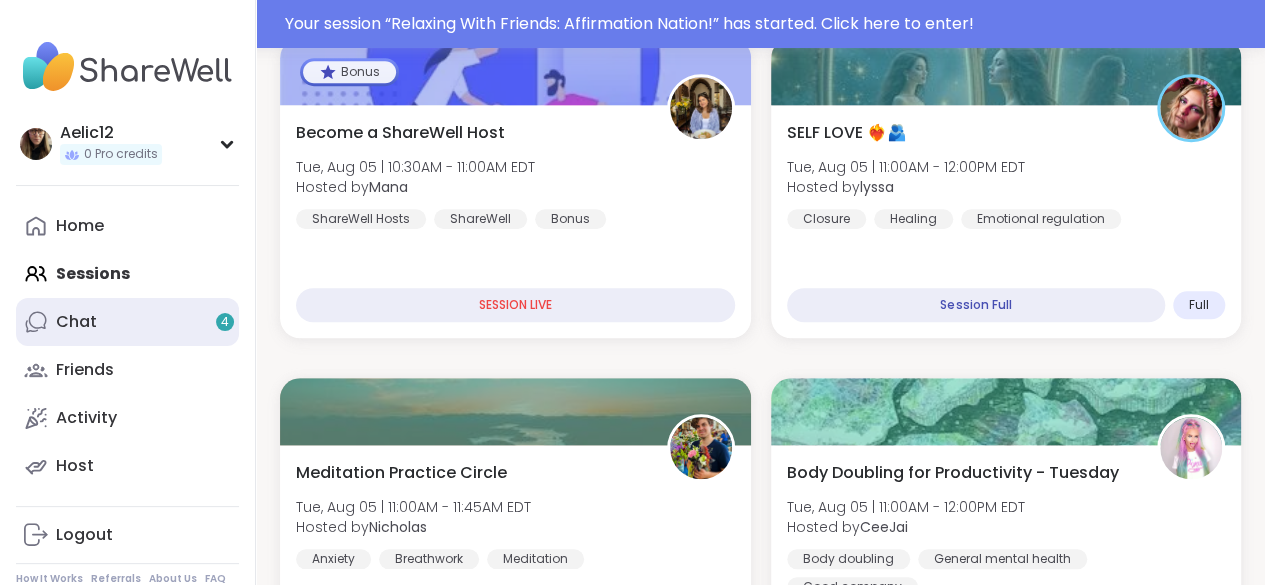 click on "Chat 4" at bounding box center [127, 322] 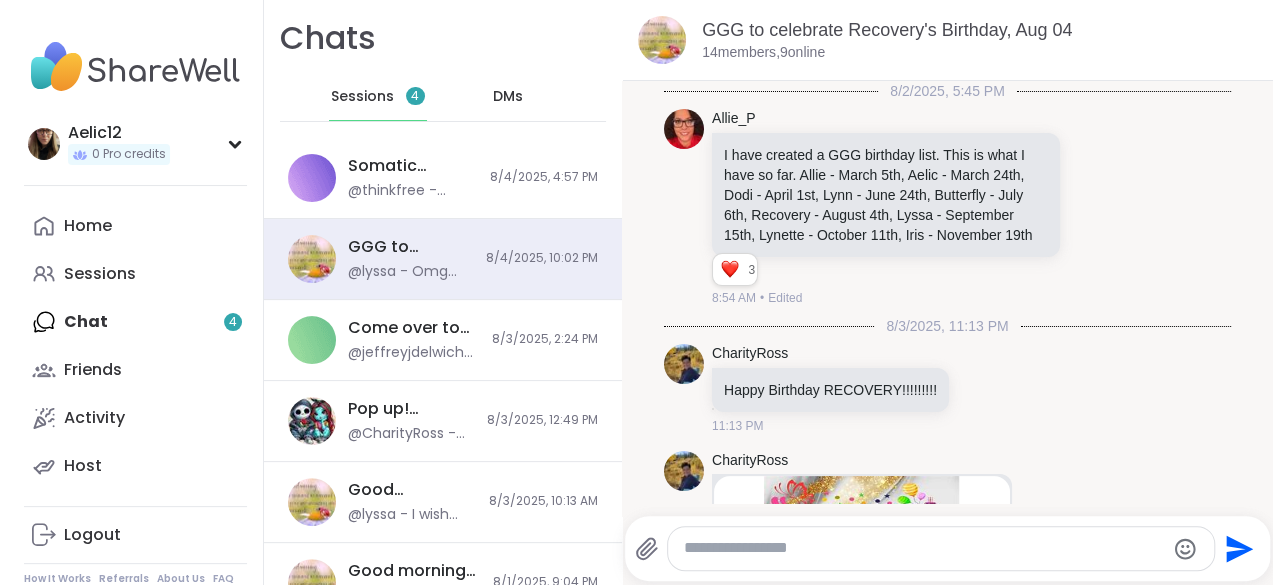 scroll, scrollTop: 0, scrollLeft: 0, axis: both 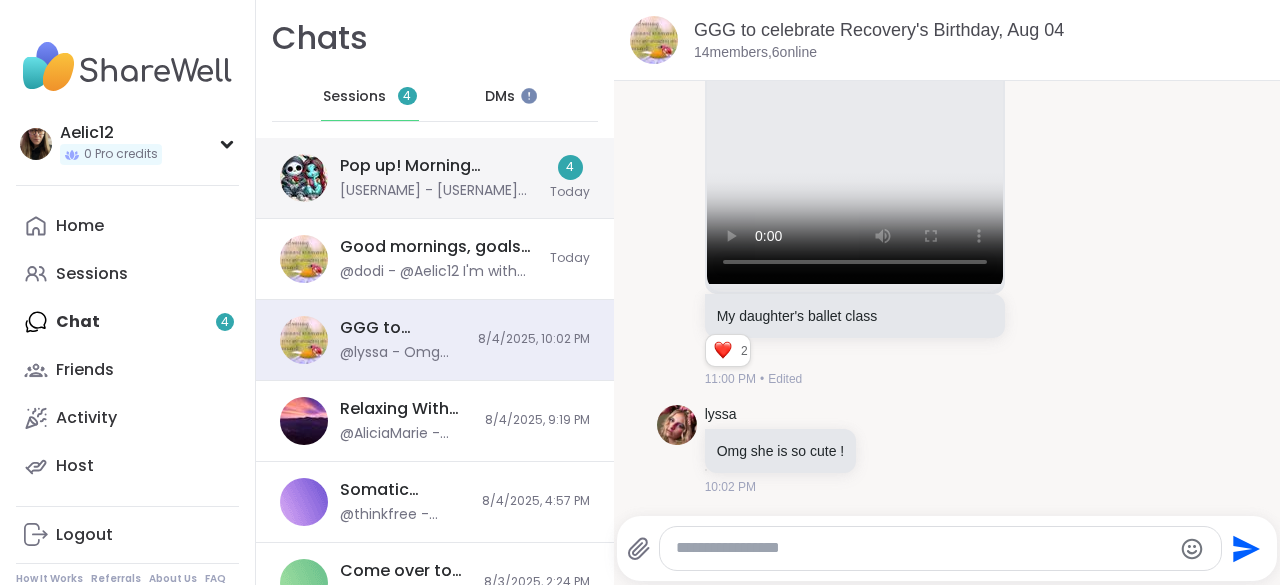 click on "[USERNAME] - [USERNAME] soccer season hasn't started yet. he went to off season practice all summer." at bounding box center [439, 191] 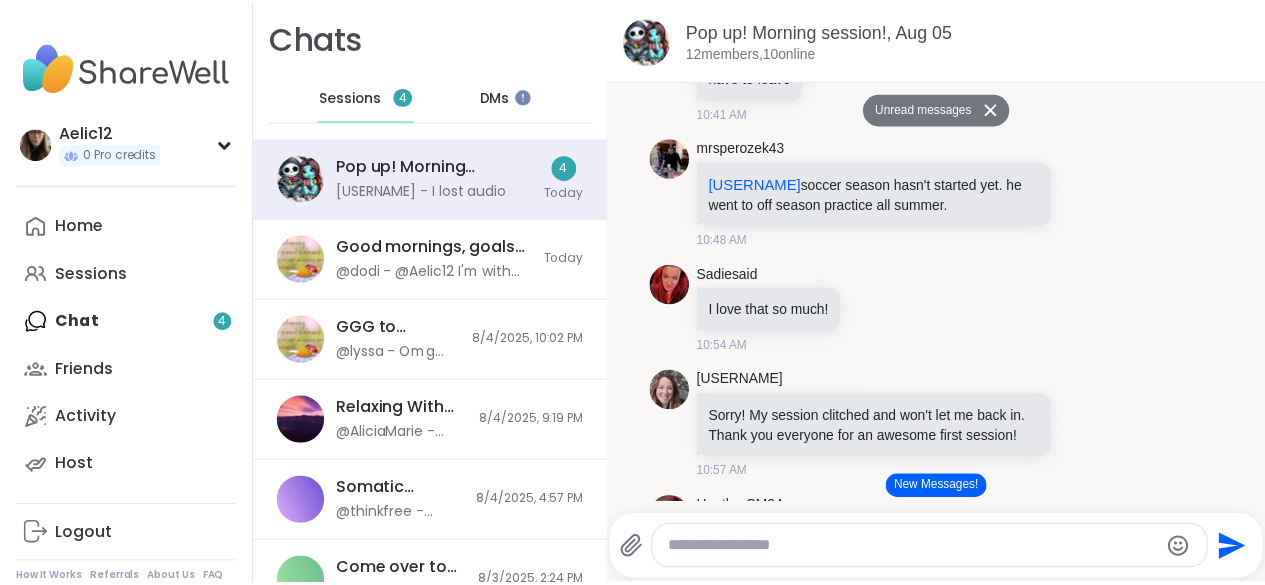 scroll, scrollTop: 592, scrollLeft: 0, axis: vertical 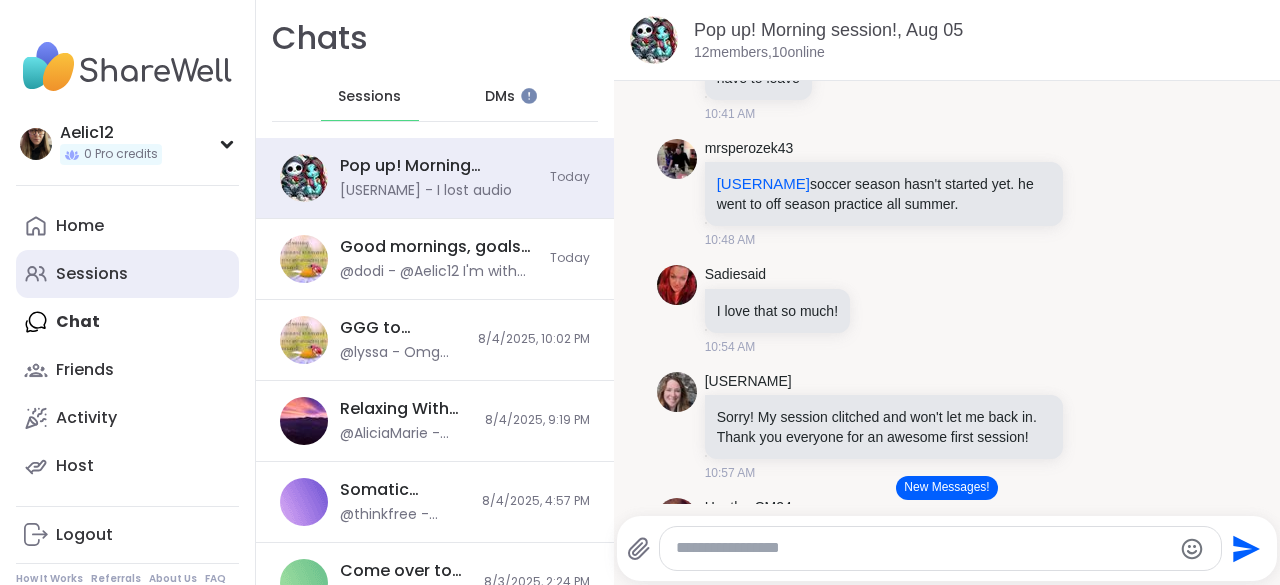 click on "Sessions" at bounding box center [127, 274] 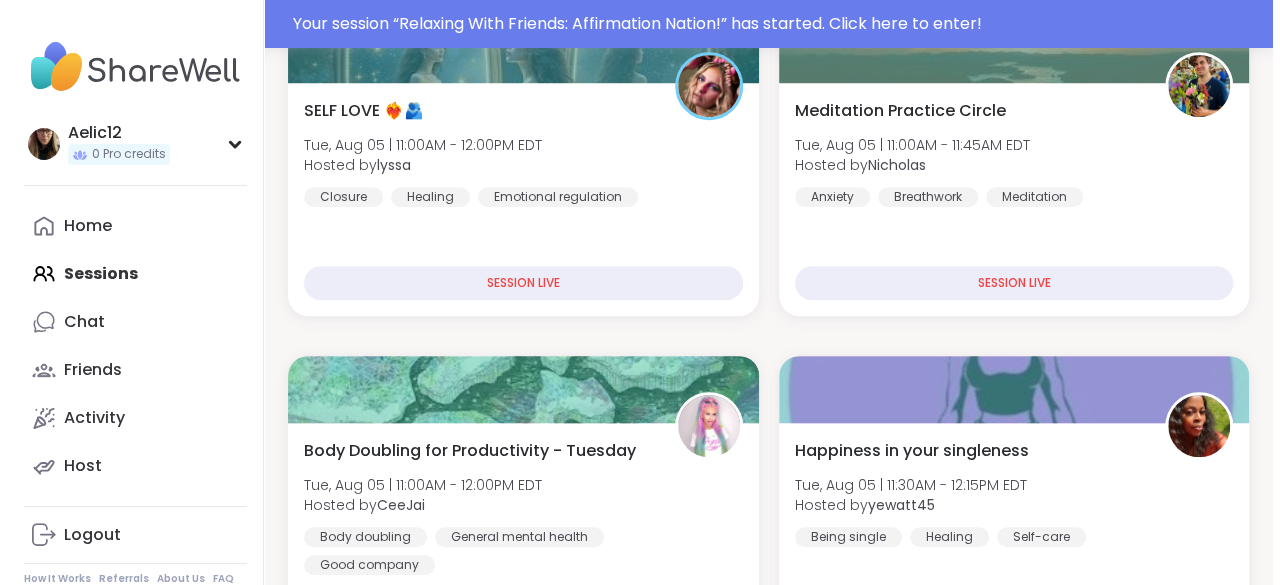 scroll, scrollTop: 390, scrollLeft: 0, axis: vertical 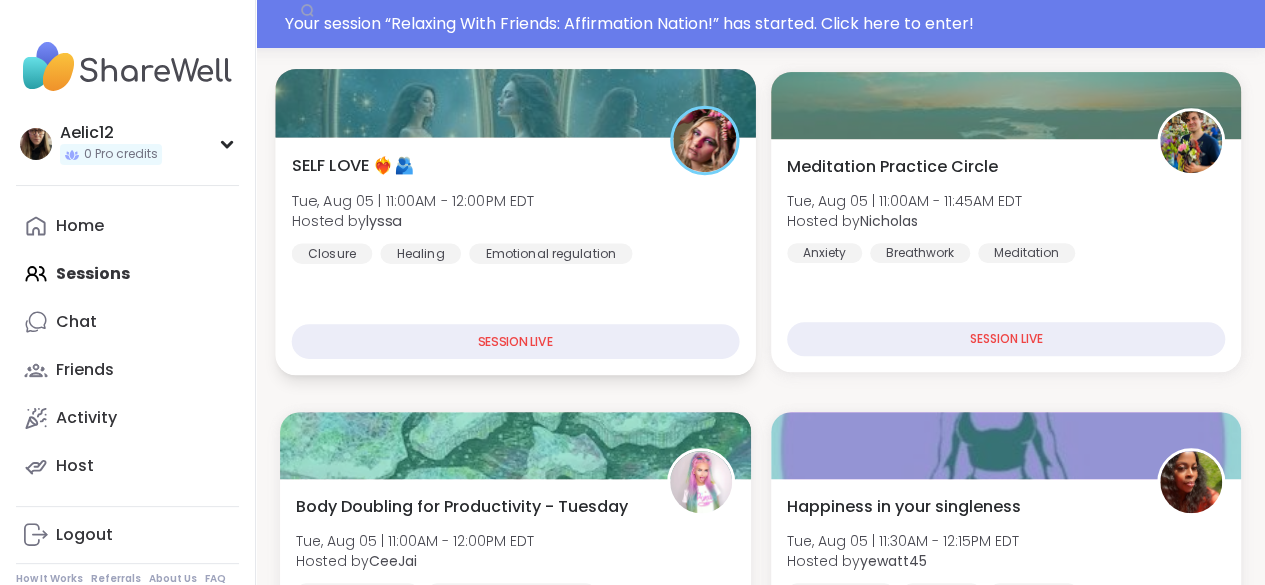 click on "SELF LOVE ❤️‍🔥🫂 Tue, Aug 05 | 11:00AM - 12:00PM EDT Hosted by [USERNAME] Closure Healing Emotional regulation" at bounding box center (515, 208) 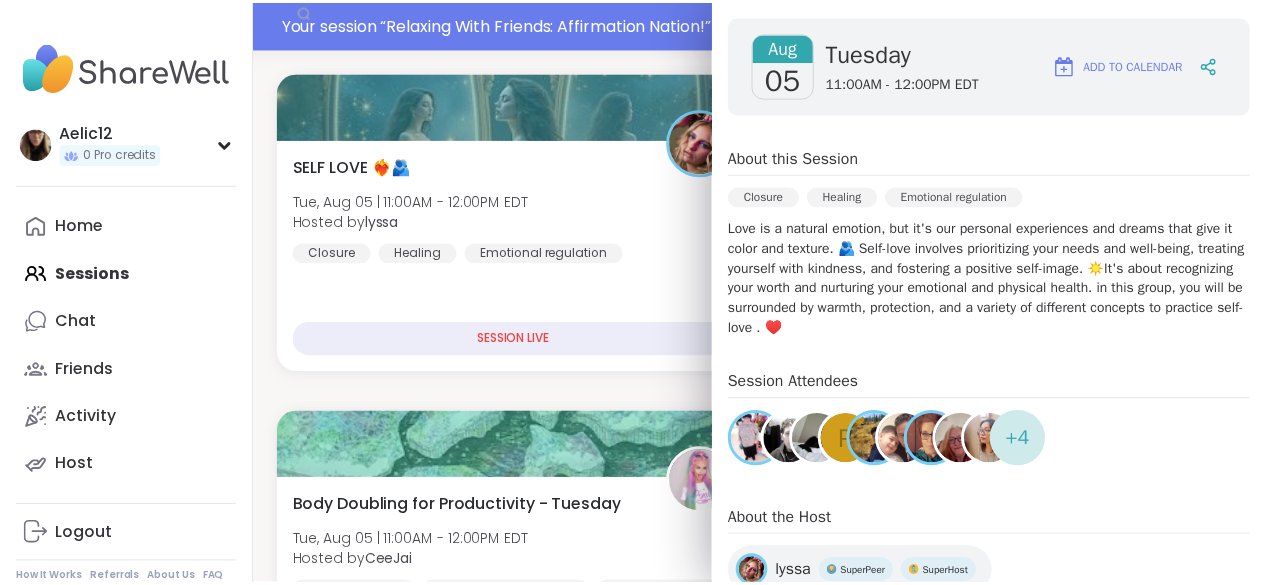 scroll, scrollTop: 277, scrollLeft: 0, axis: vertical 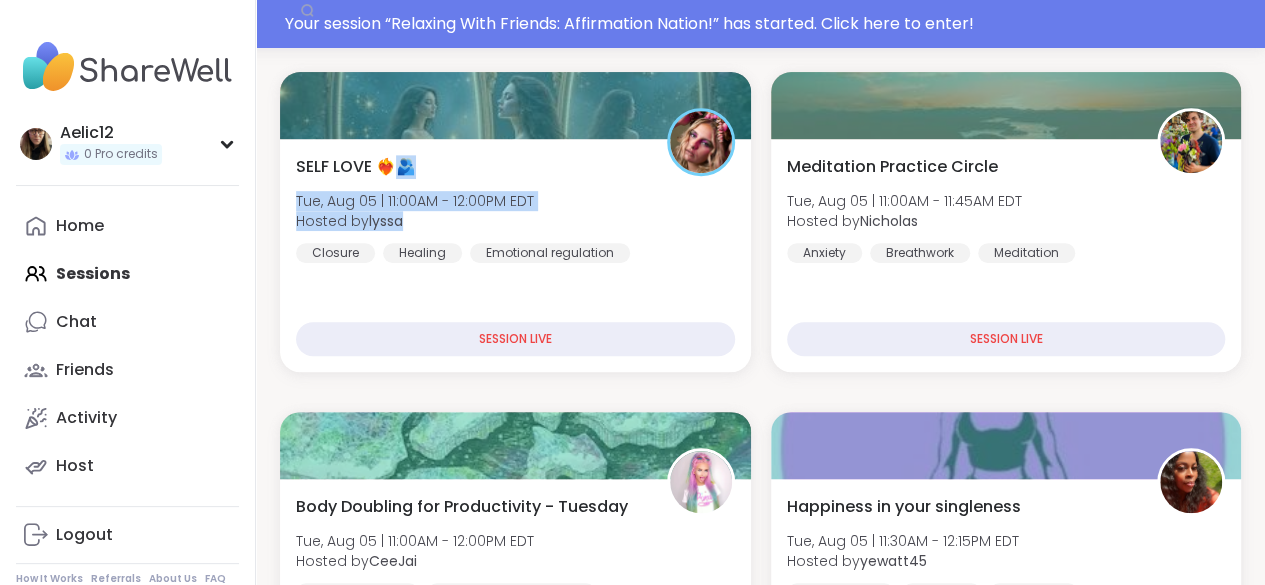 drag, startPoint x: 402, startPoint y: 147, endPoint x: 262, endPoint y: 261, distance: 180.54362 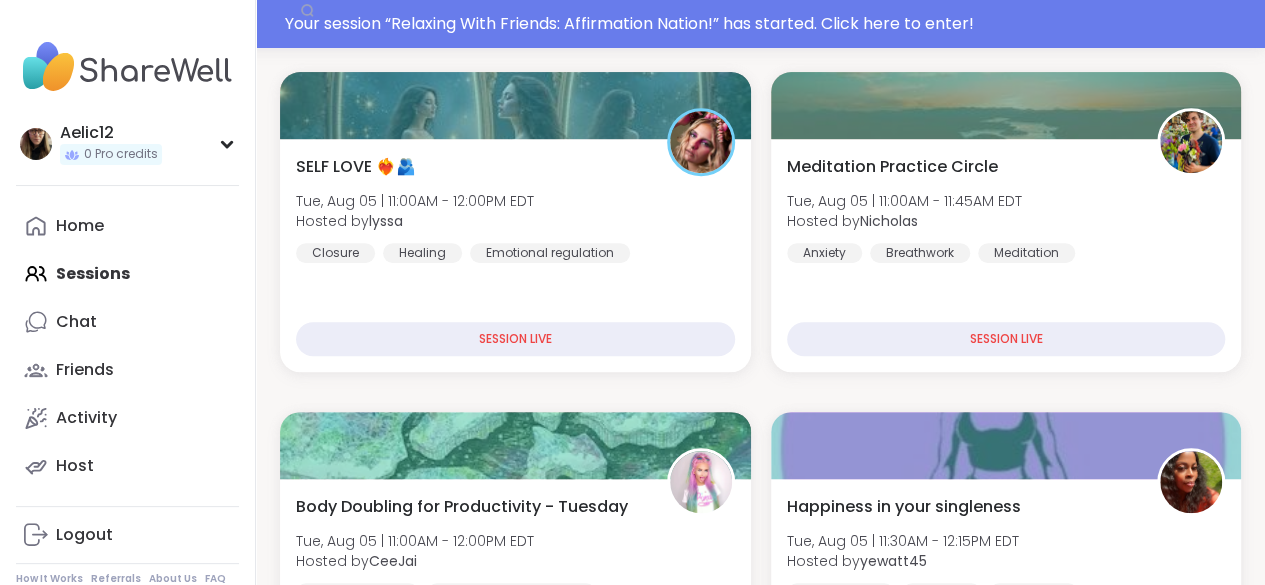 scroll, scrollTop: 342, scrollLeft: 0, axis: vertical 